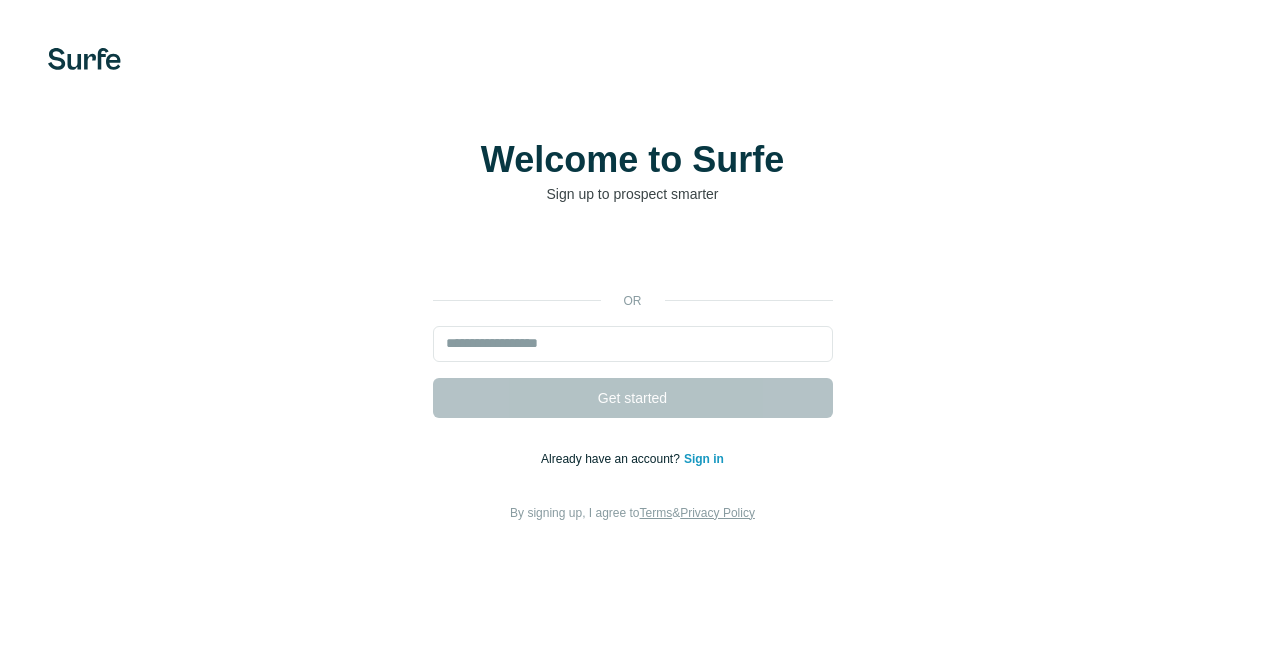 scroll, scrollTop: 0, scrollLeft: 0, axis: both 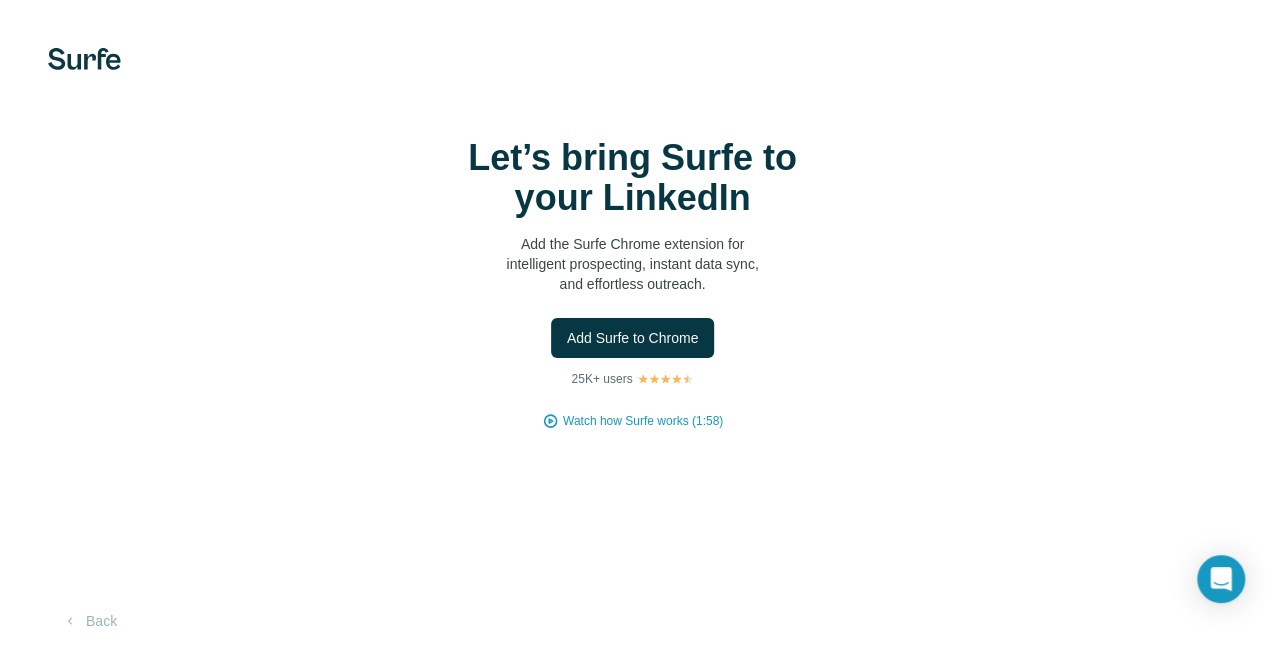 click on "Add Surfe to Chrome" at bounding box center [633, 338] 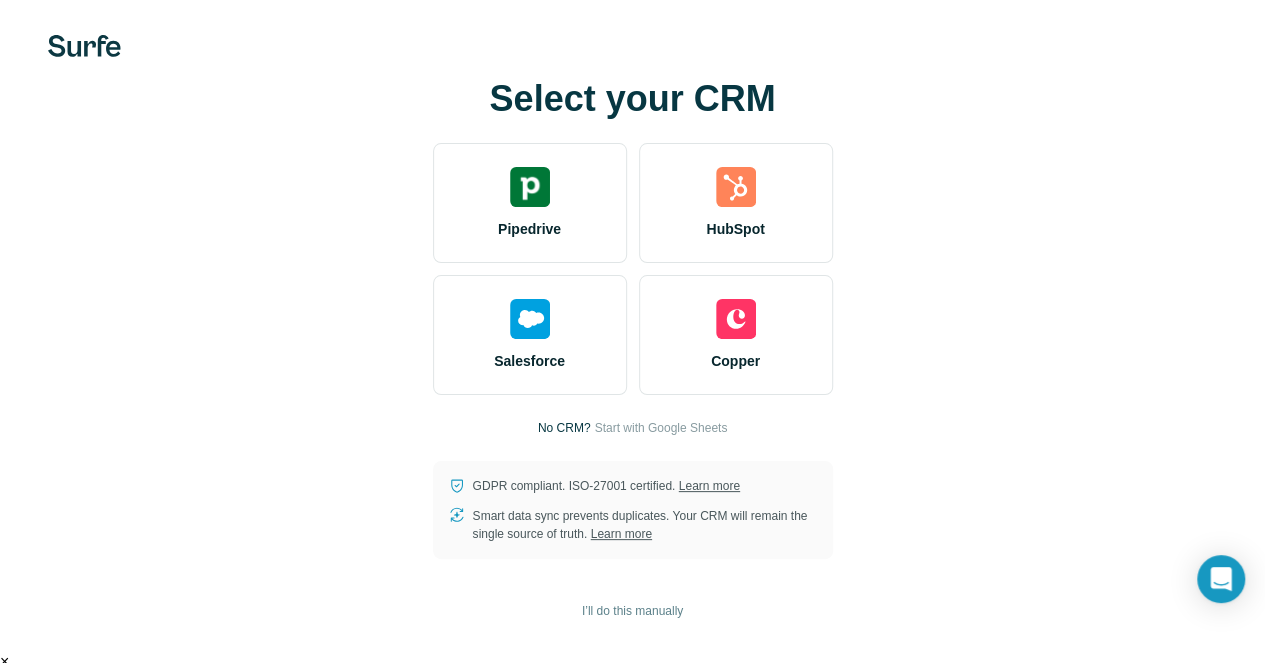 scroll, scrollTop: 16, scrollLeft: 0, axis: vertical 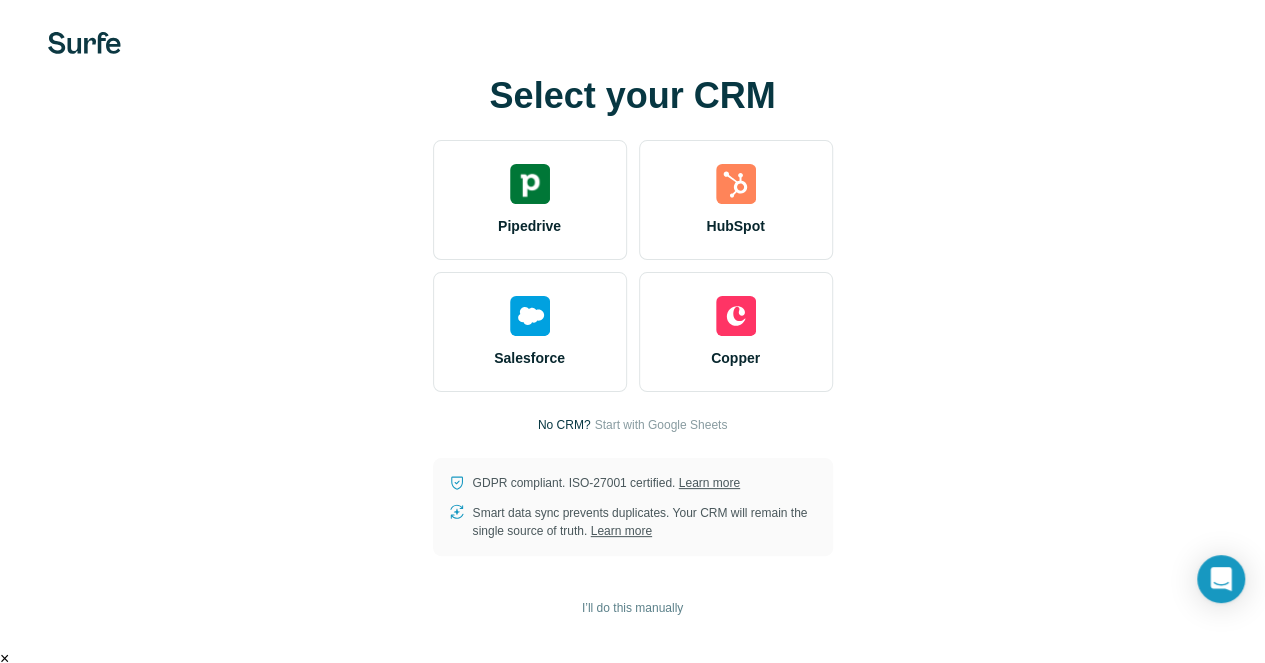 click on "No CRM?" at bounding box center [564, 425] 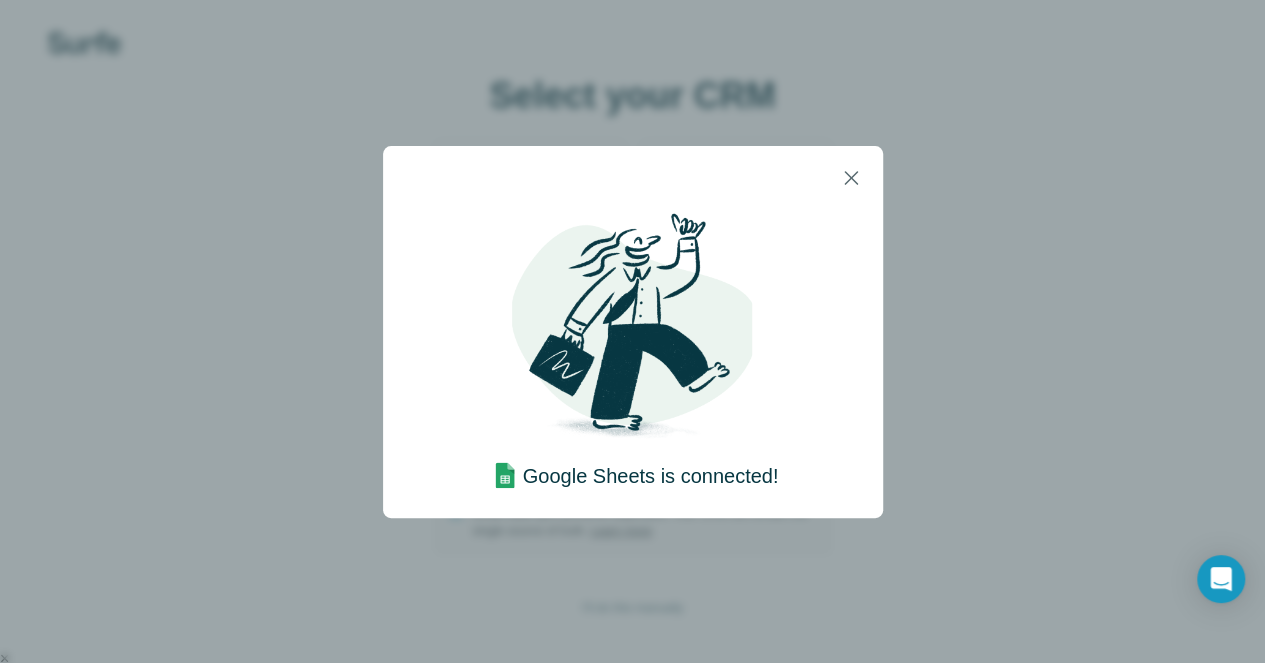 scroll, scrollTop: 0, scrollLeft: 0, axis: both 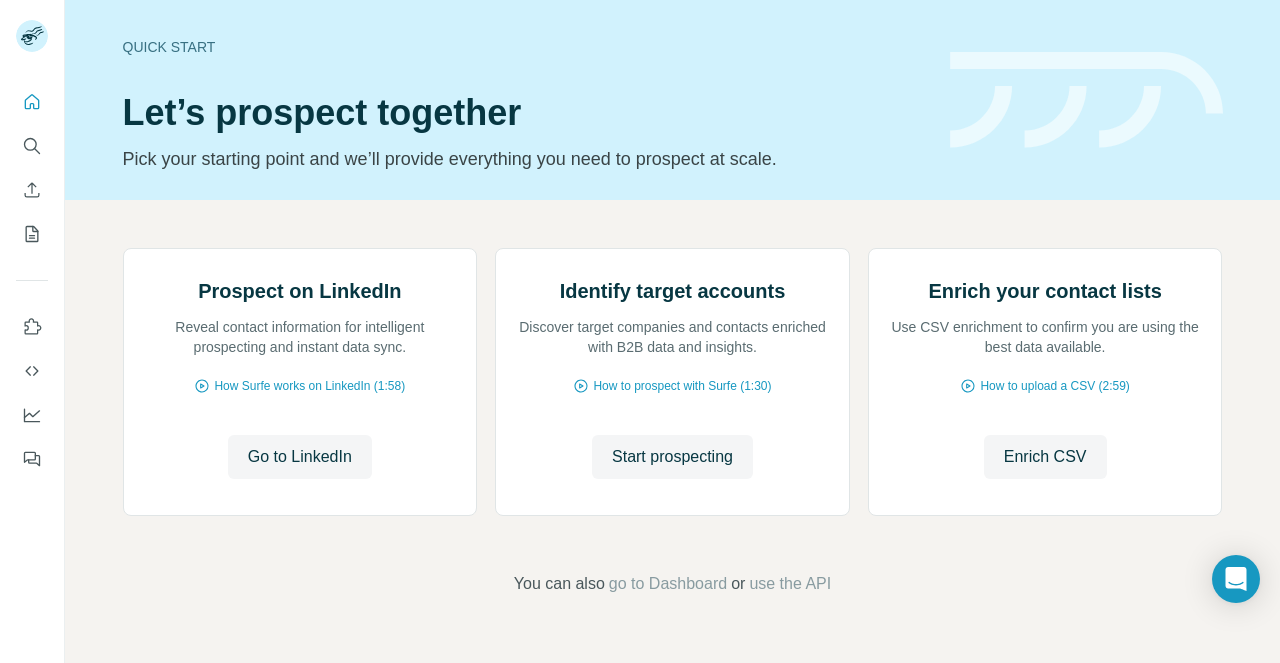 click on "Go to LinkedIn" at bounding box center (300, 457) 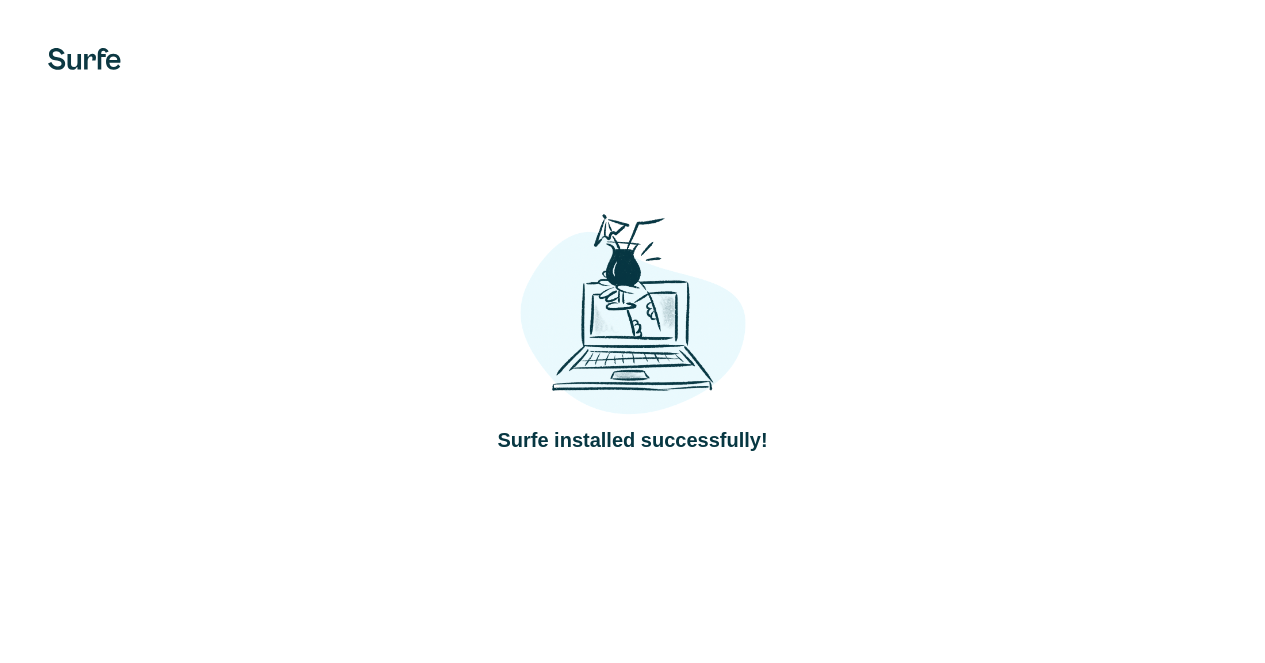 scroll, scrollTop: 0, scrollLeft: 0, axis: both 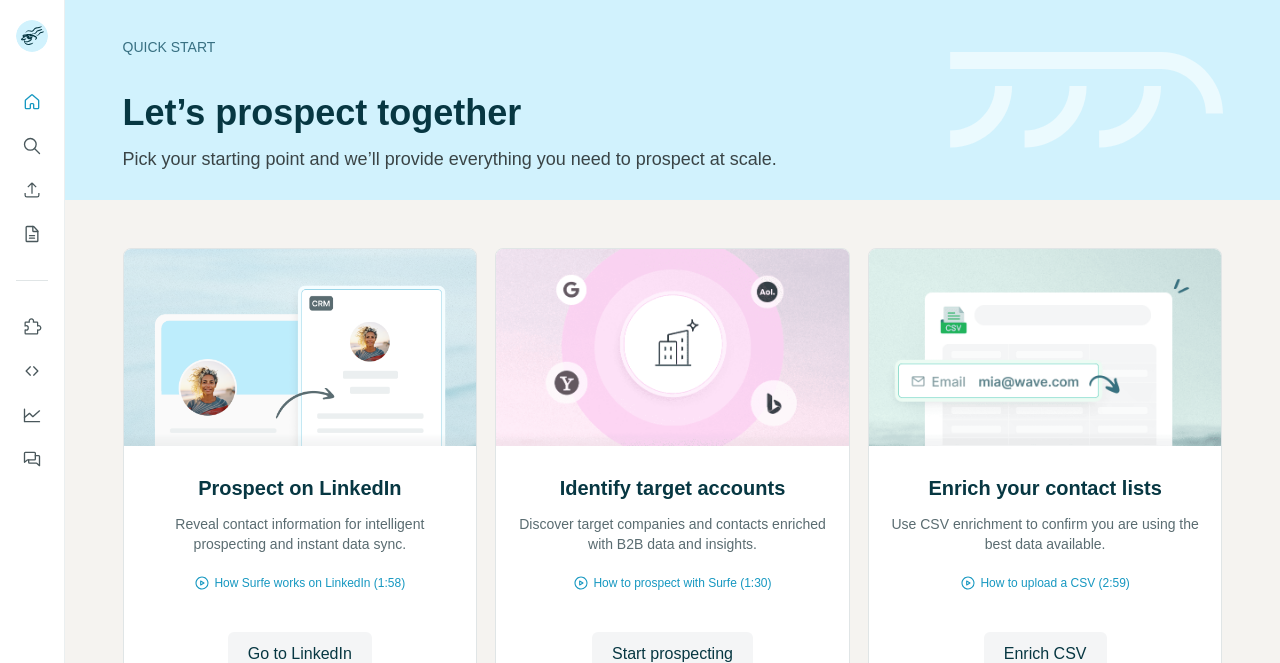 click on "Prospect on LinkedIn Reveal contact information for intelligent prospecting and instant data sync. How Surfe works on LinkedIn (1:58) Go to LinkedIn Go to LinkedIn" at bounding box center (300, 579) 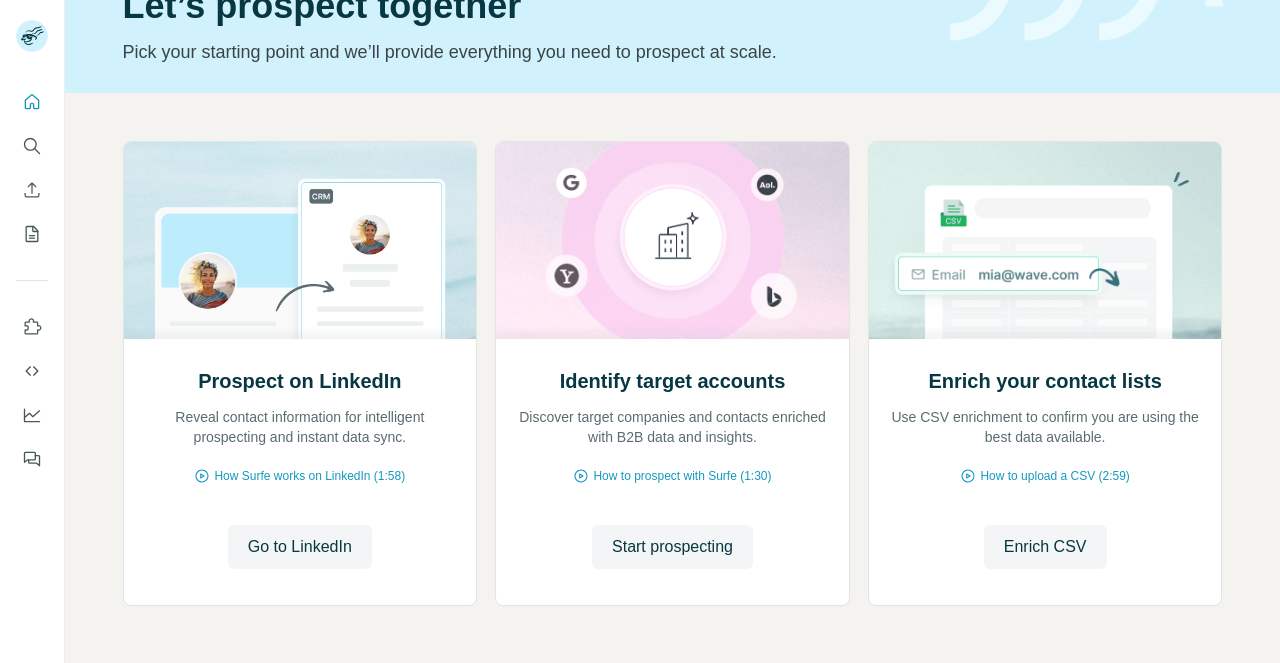 scroll, scrollTop: 178, scrollLeft: 0, axis: vertical 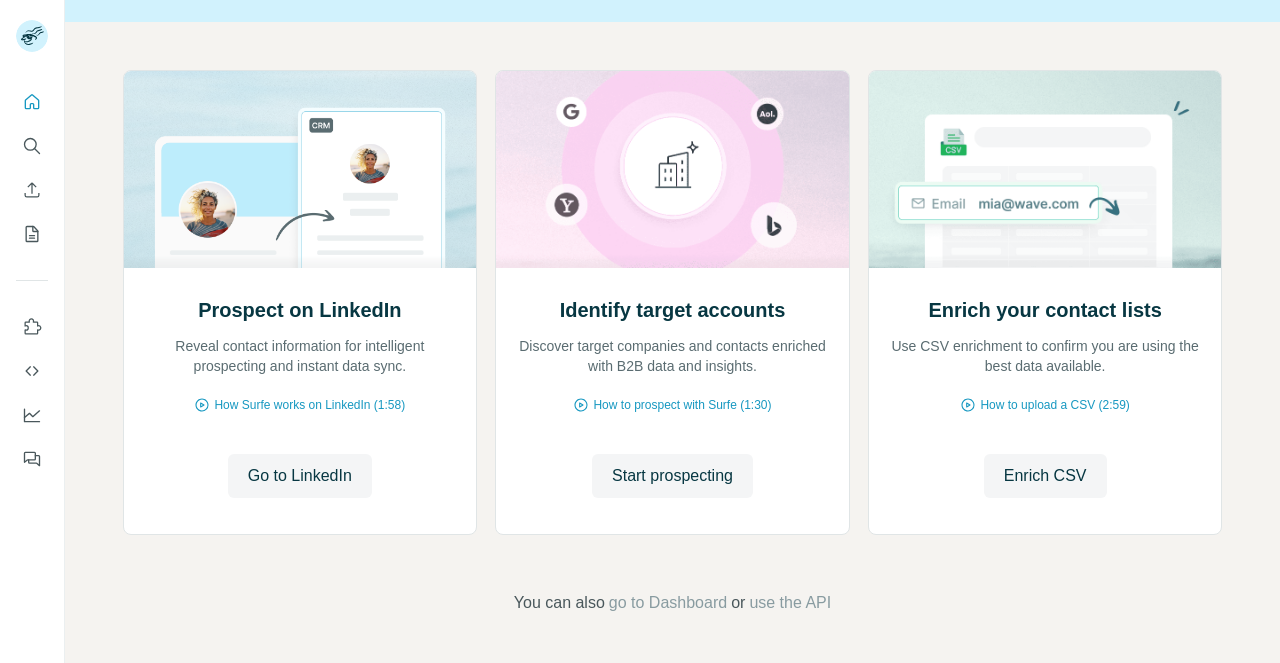 click on "Go to LinkedIn" at bounding box center (300, 476) 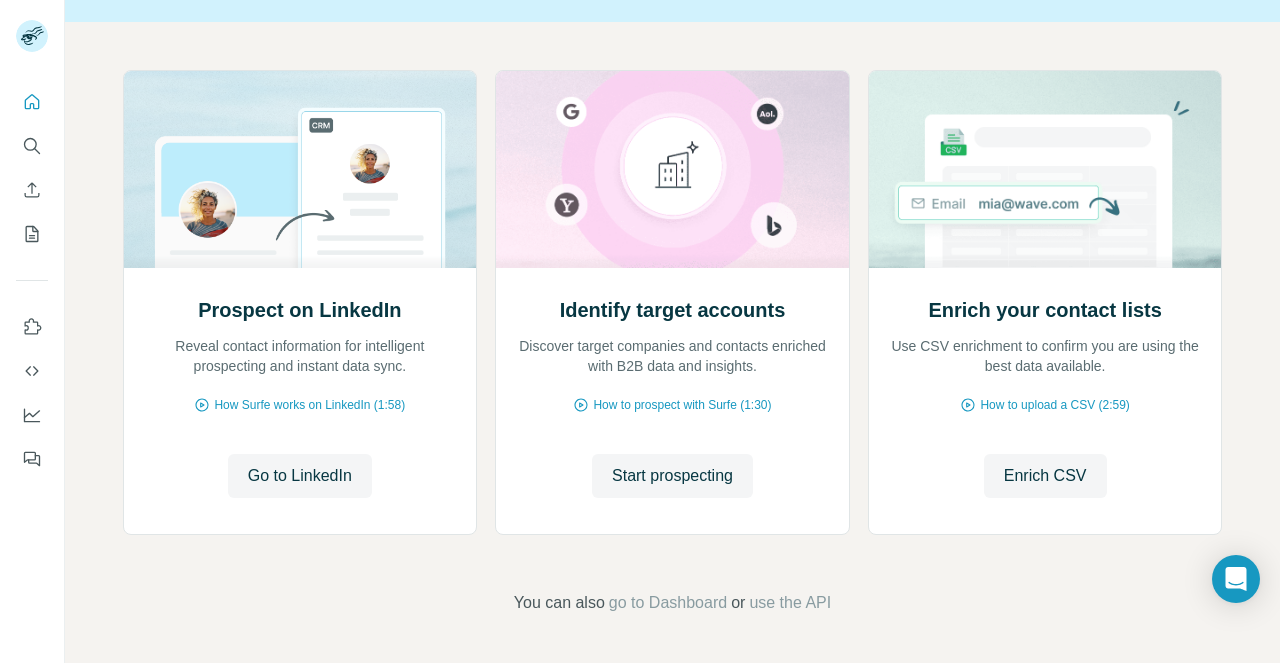 click on "go to Dashboard" at bounding box center (668, 603) 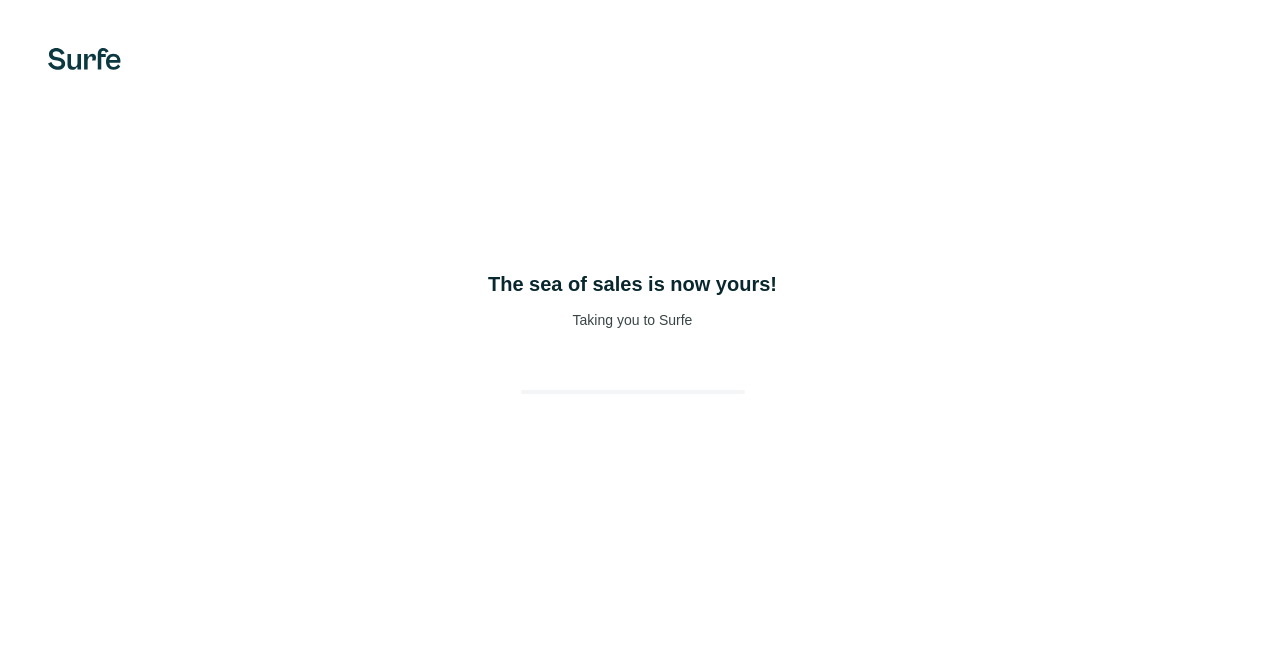 scroll, scrollTop: 0, scrollLeft: 0, axis: both 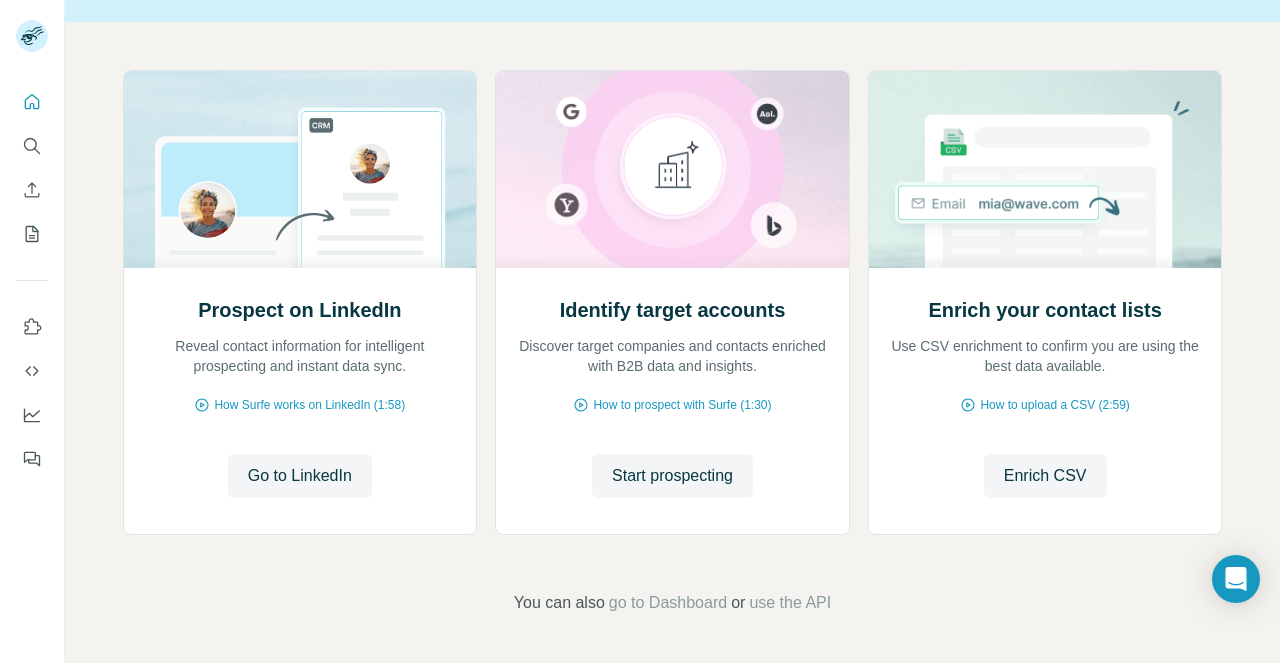 click on "Go to LinkedIn" at bounding box center [300, 476] 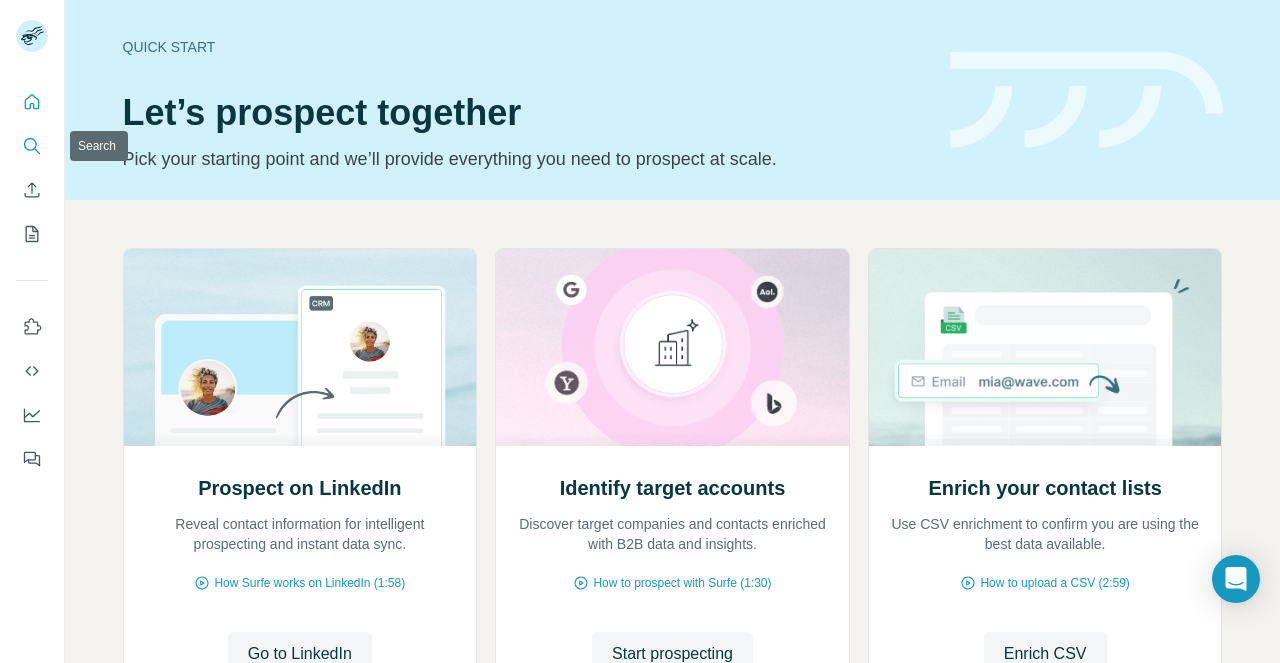 click 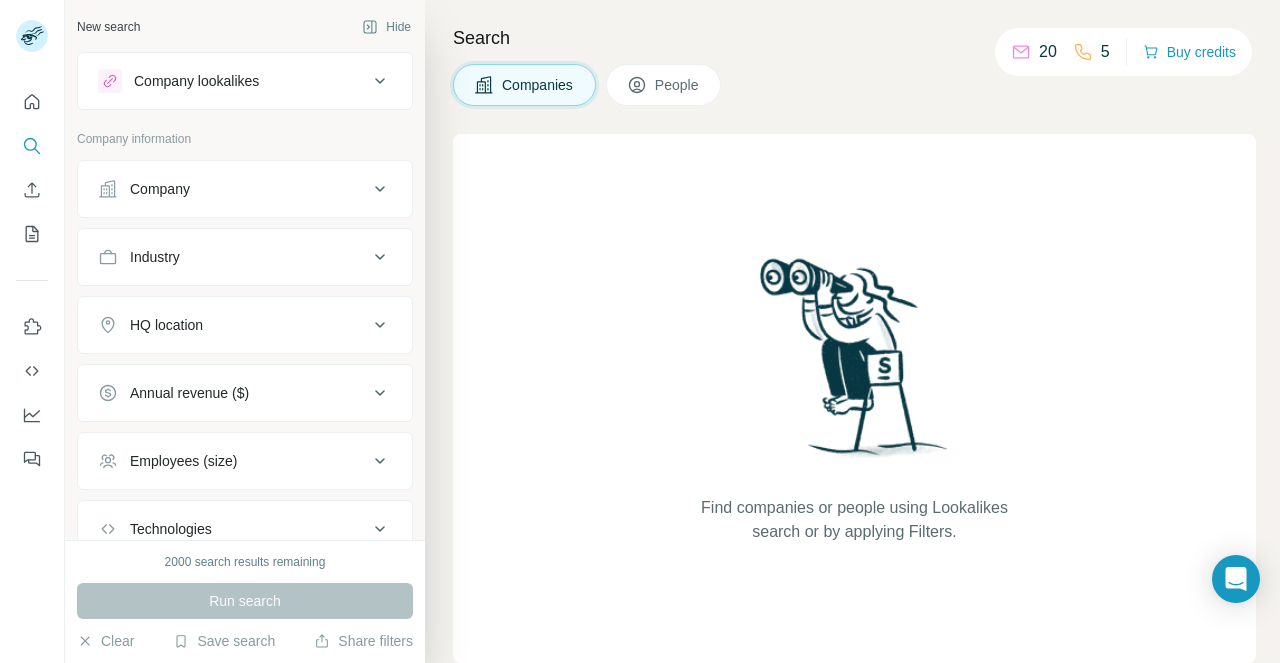 scroll, scrollTop: 136, scrollLeft: 0, axis: vertical 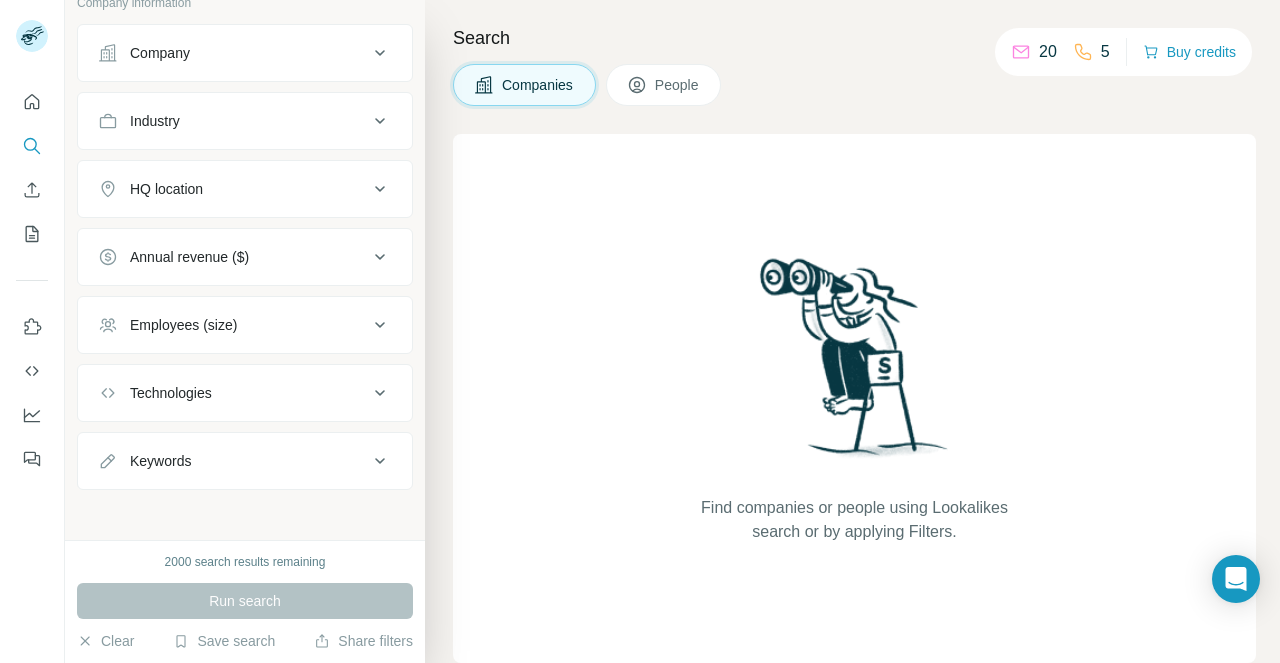 click on "Clear" at bounding box center (105, 641) 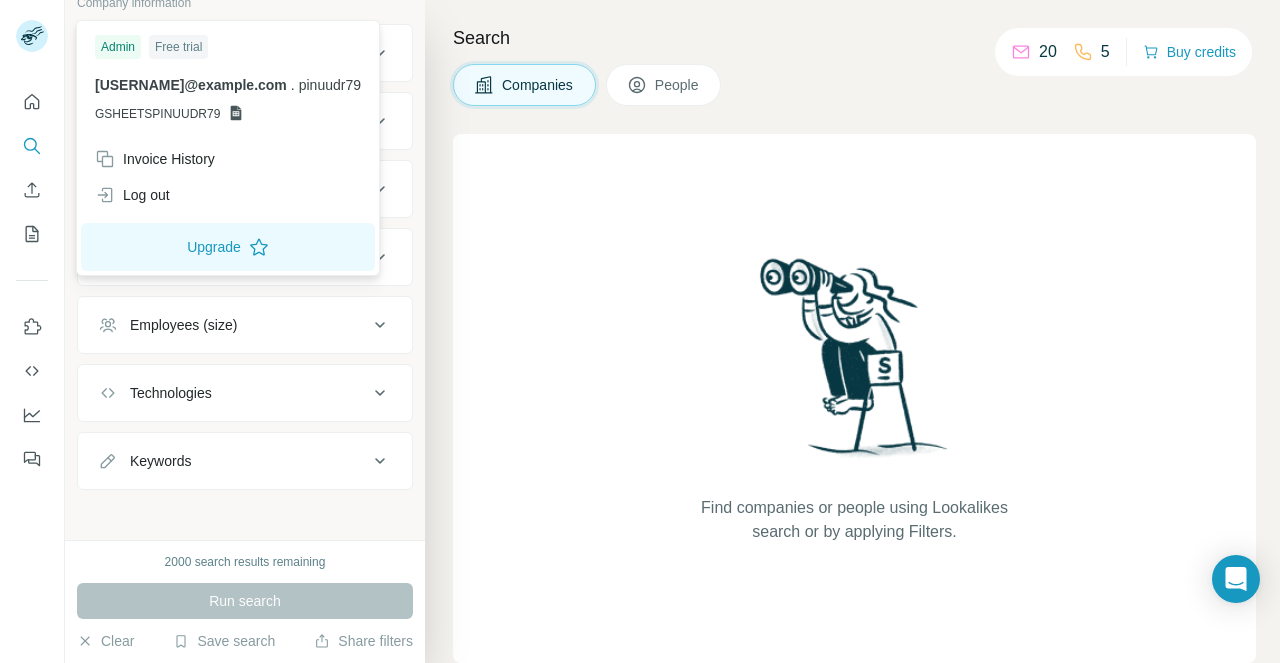 click on "Free trial" at bounding box center [178, 47] 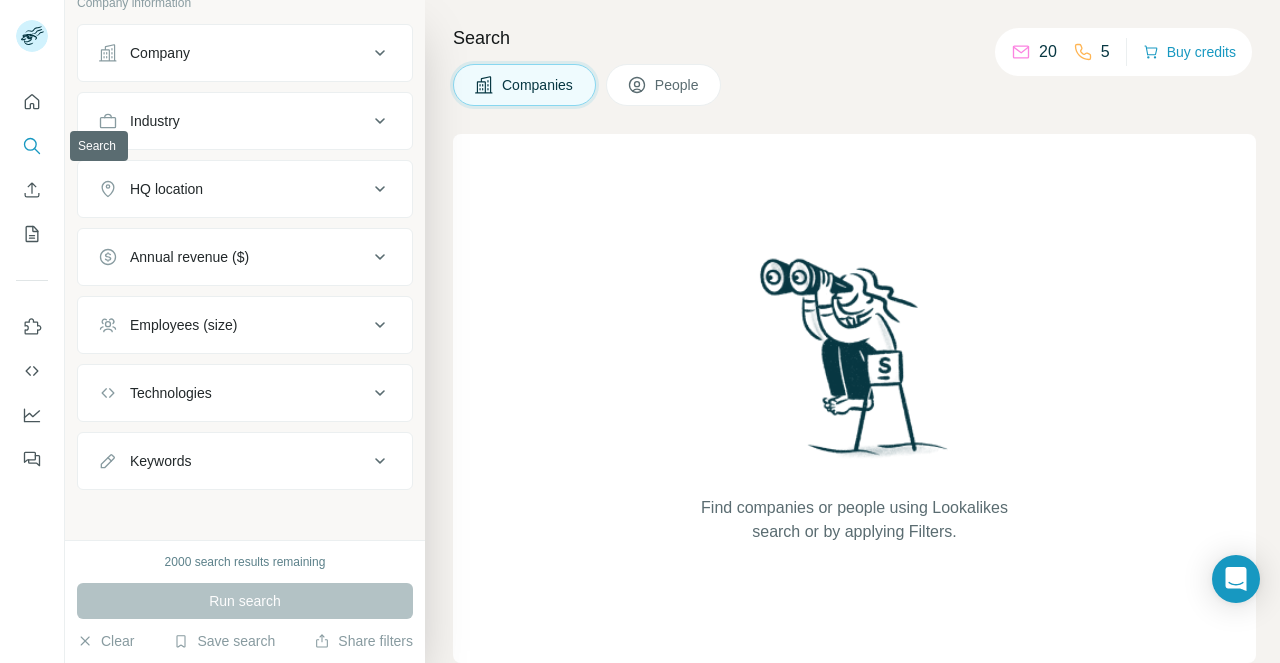 click 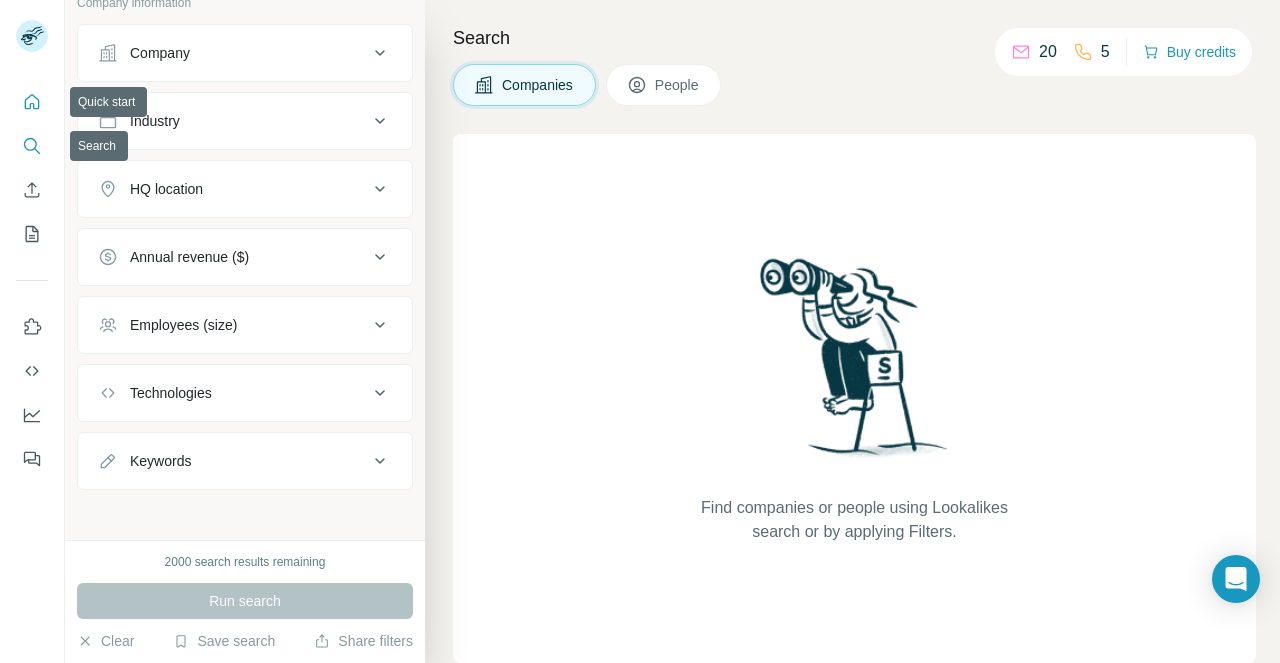click at bounding box center (32, 102) 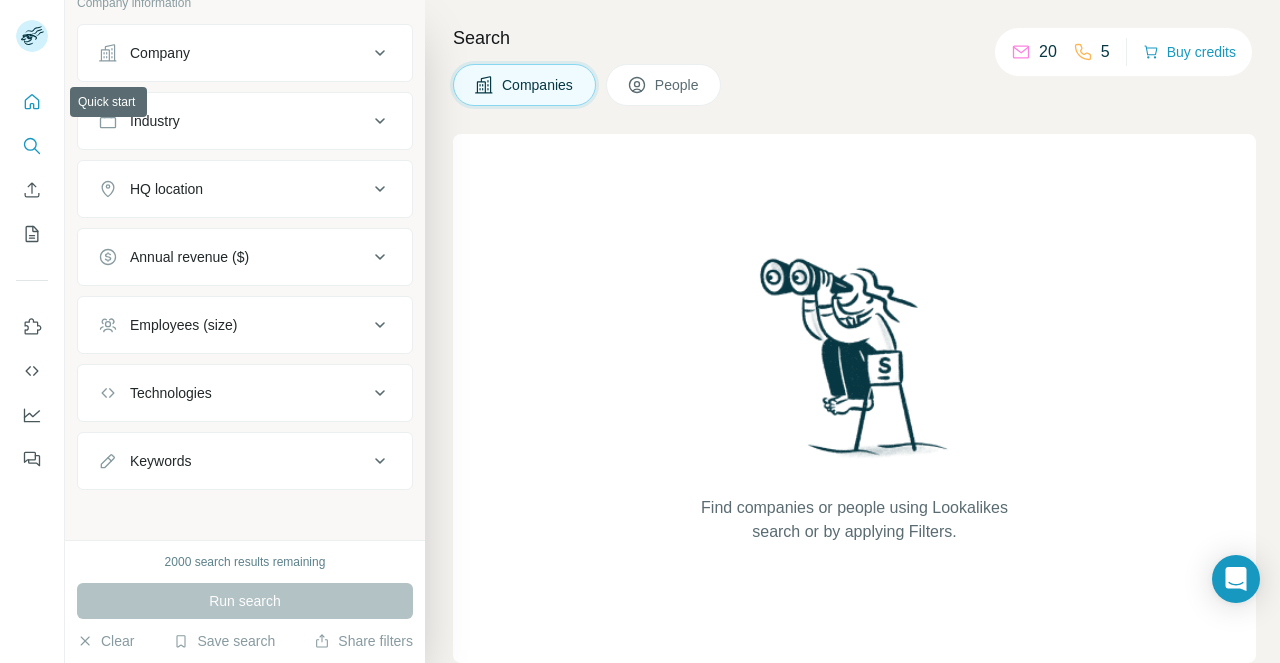 click 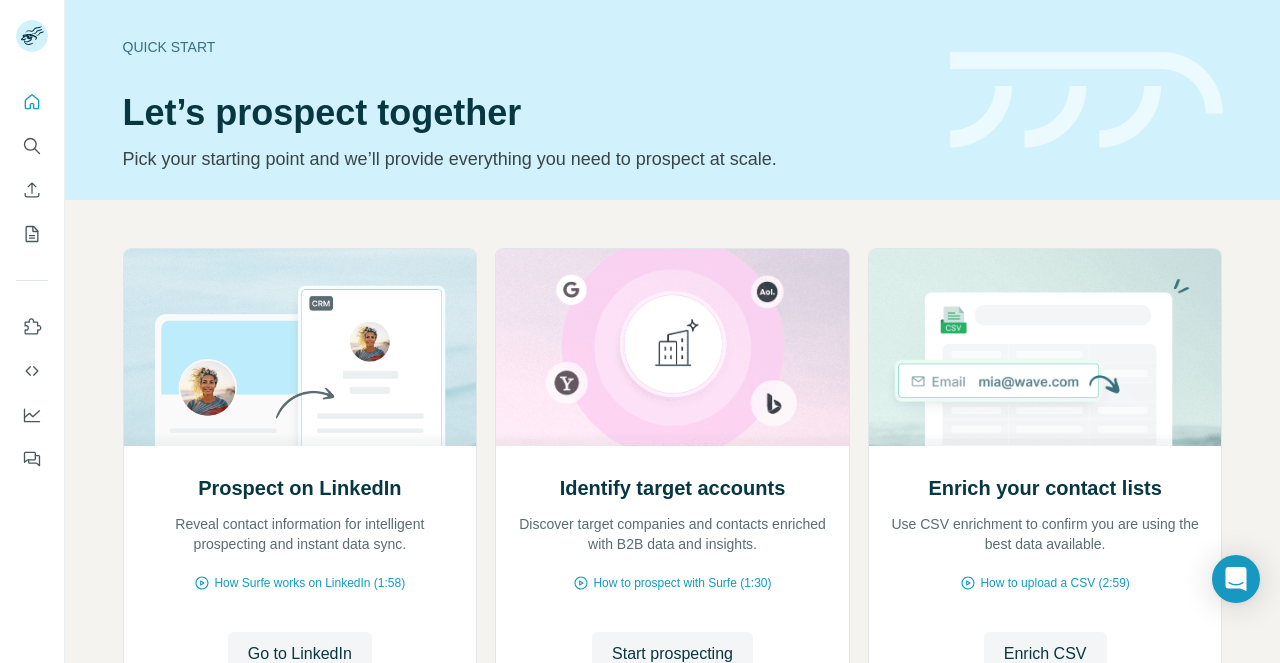 scroll, scrollTop: 178, scrollLeft: 0, axis: vertical 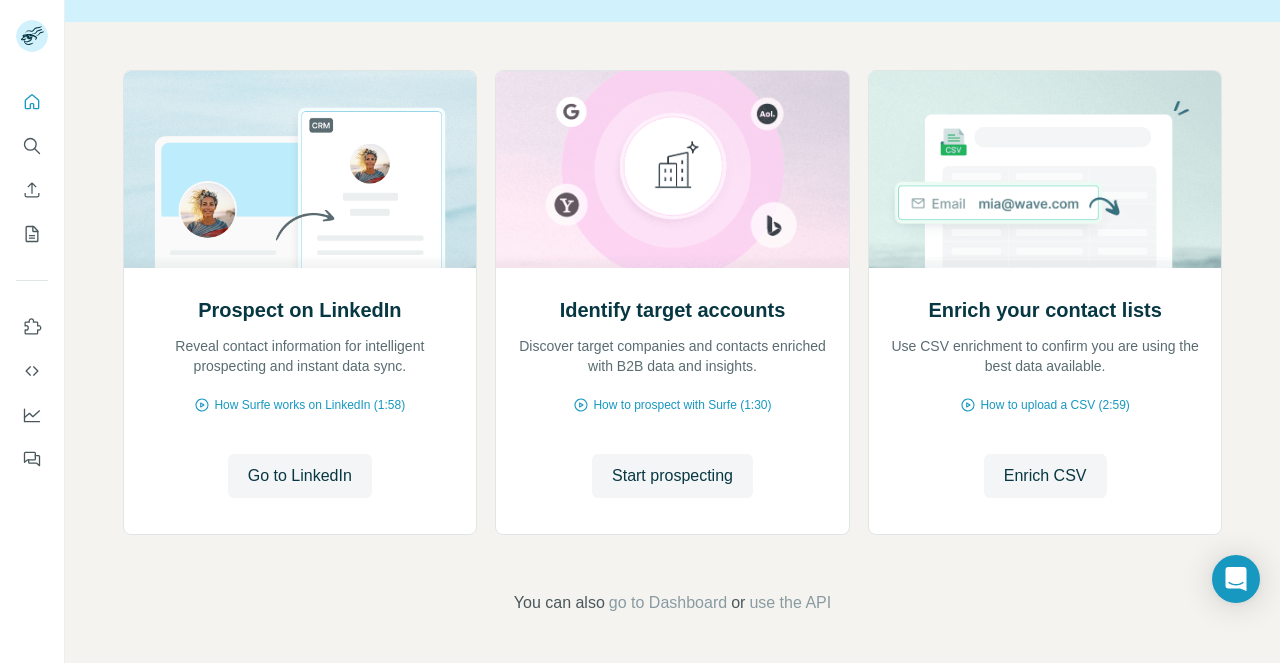 click on "How Surfe works on LinkedIn (1:58)" at bounding box center [309, 405] 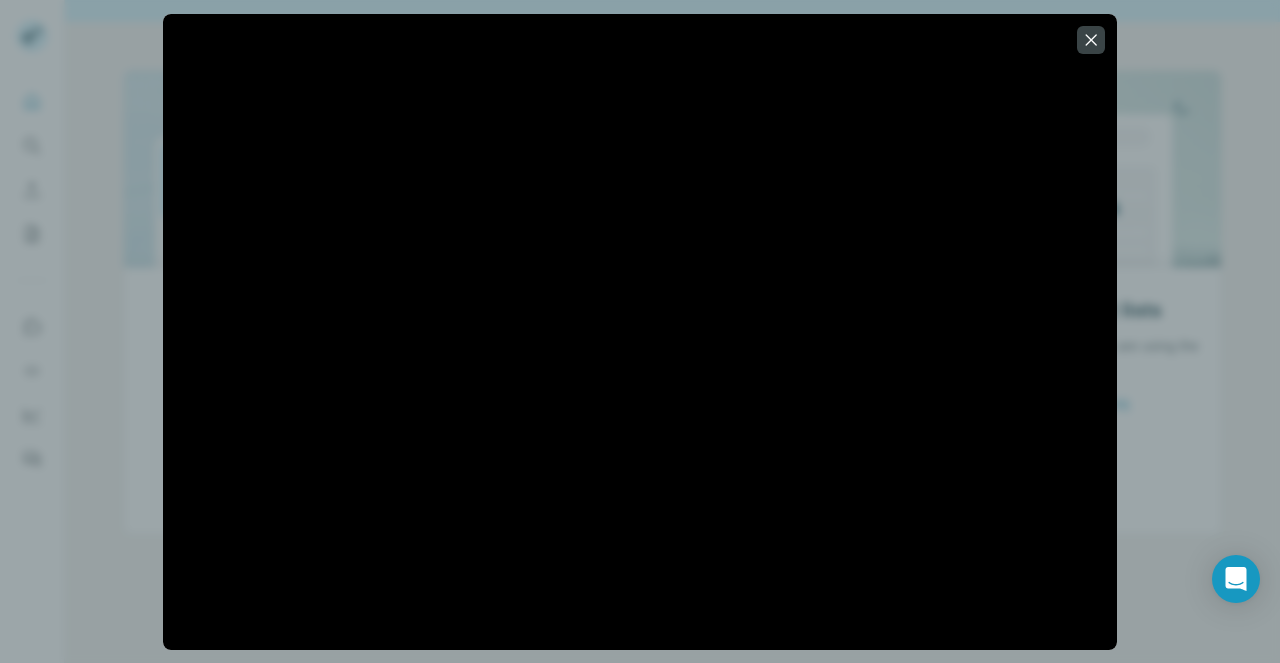 click 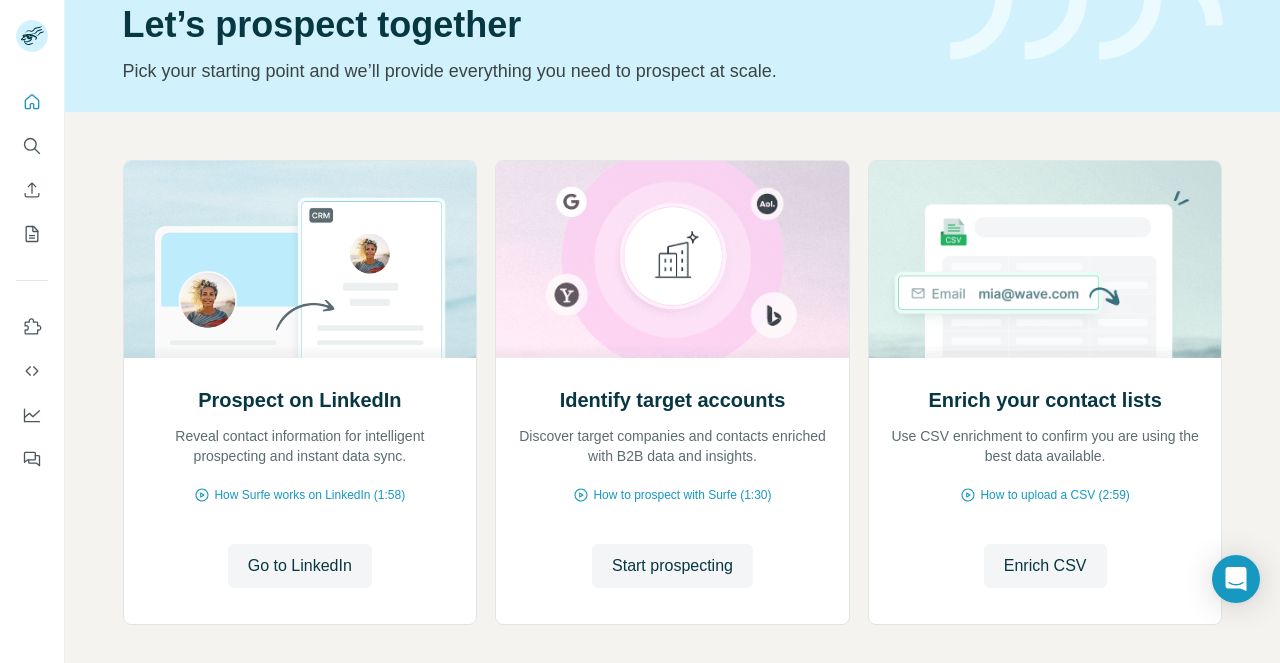 scroll, scrollTop: 0, scrollLeft: 0, axis: both 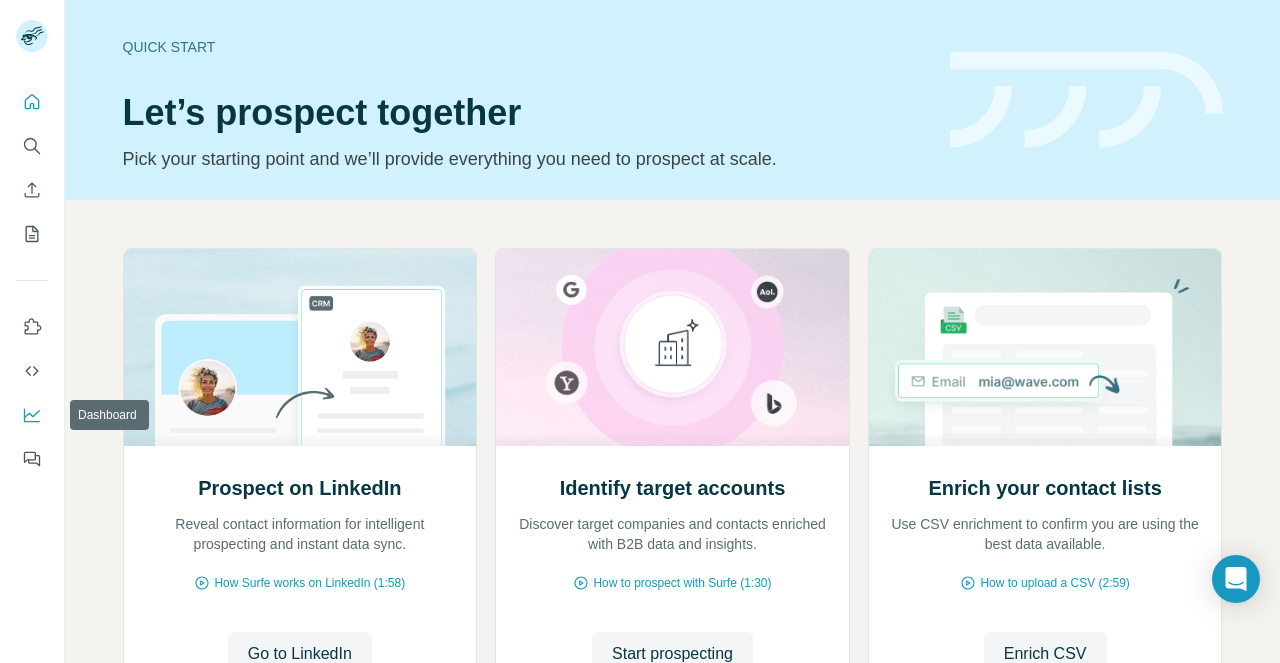 click 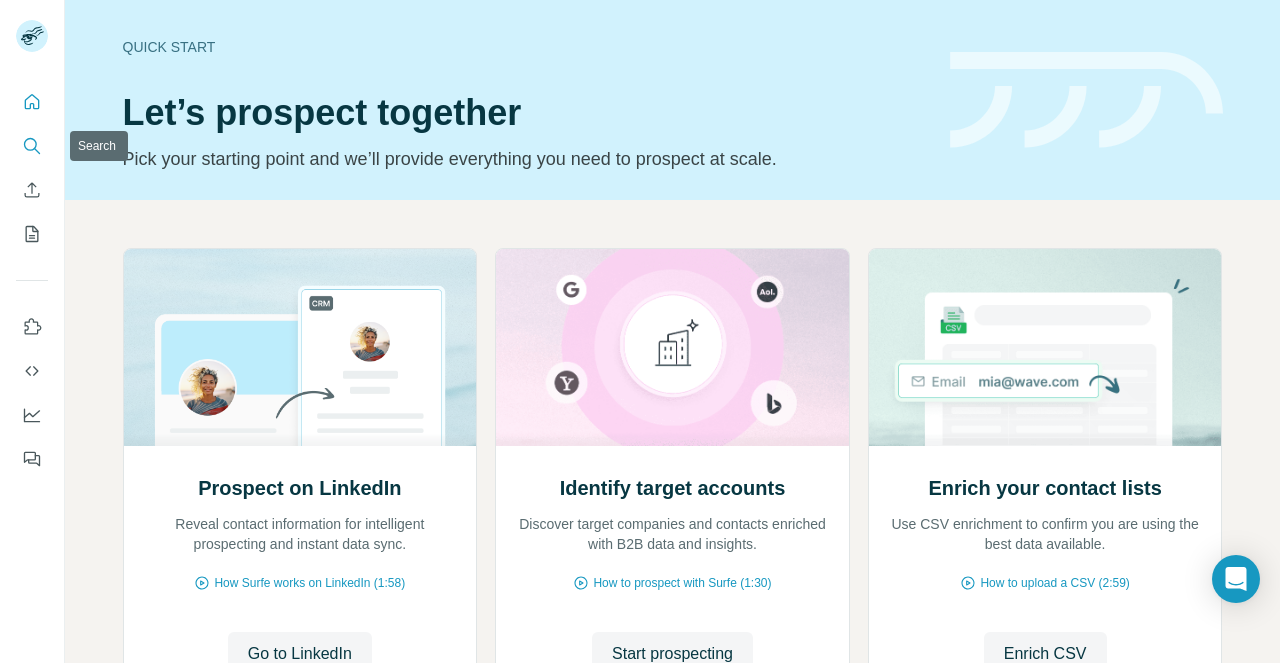 click 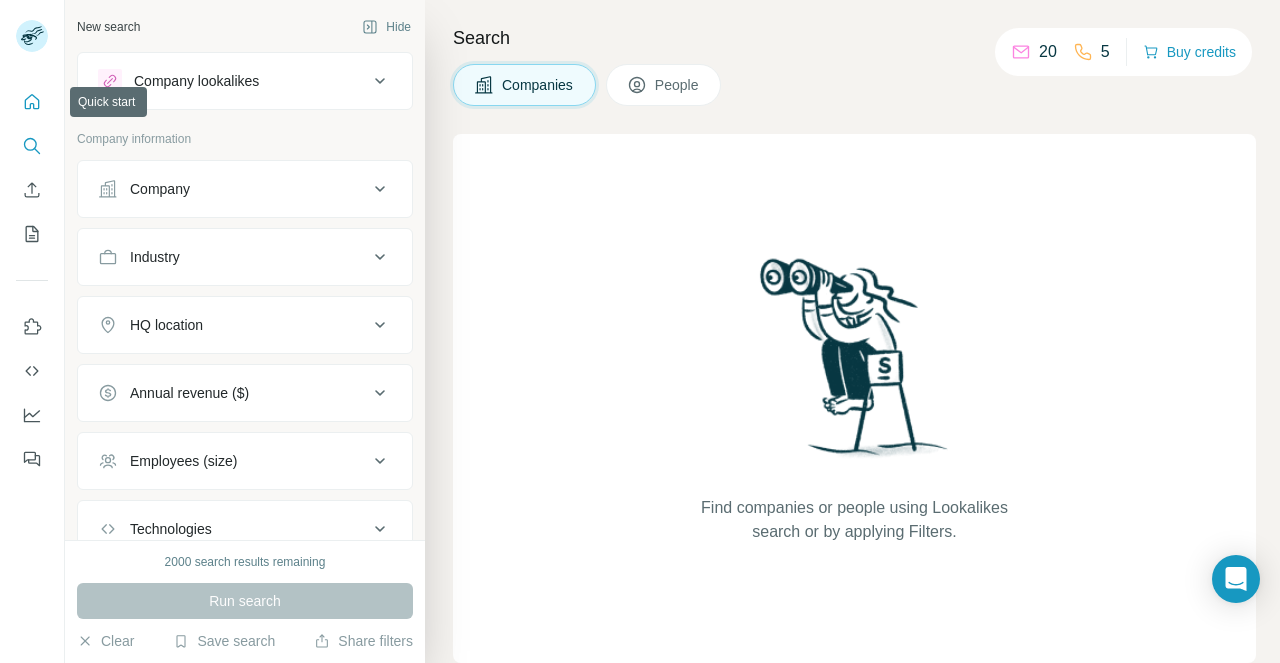 click 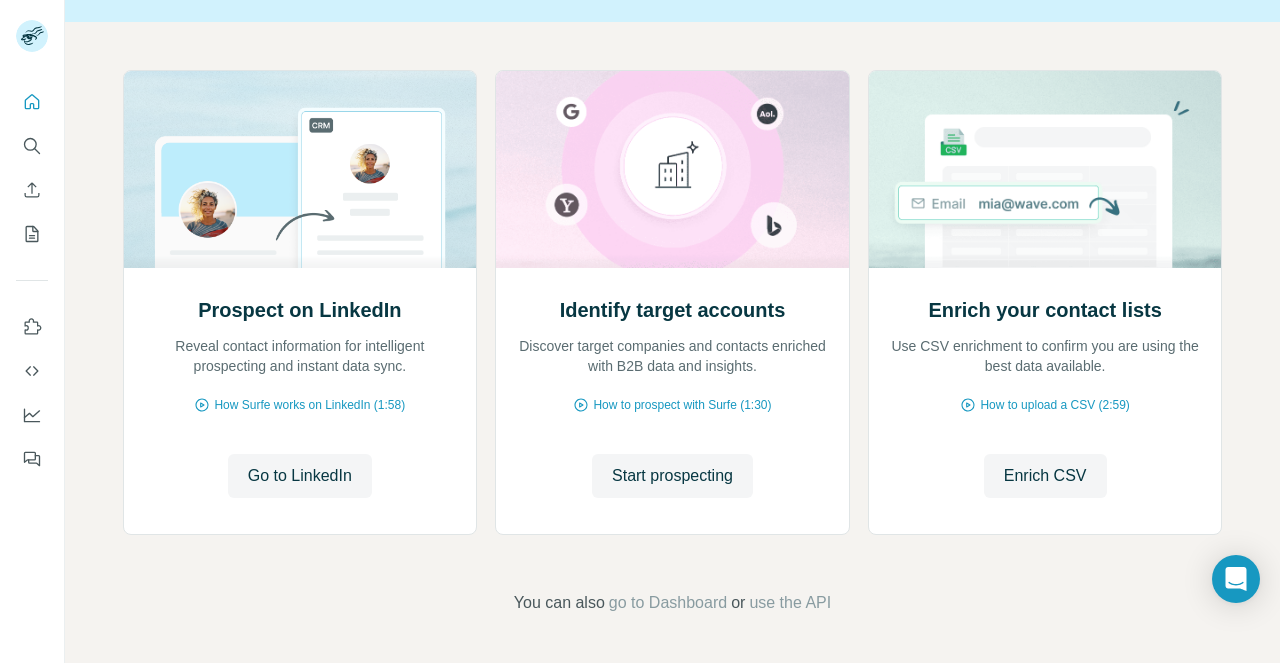 scroll, scrollTop: 0, scrollLeft: 0, axis: both 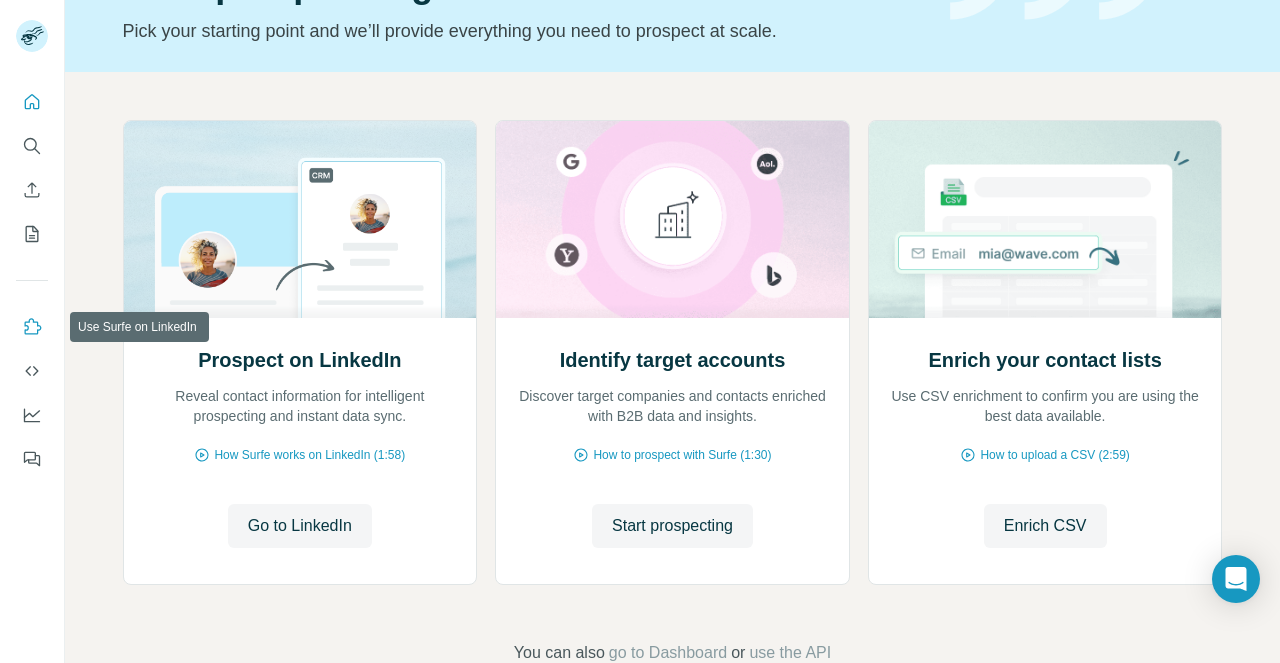 click 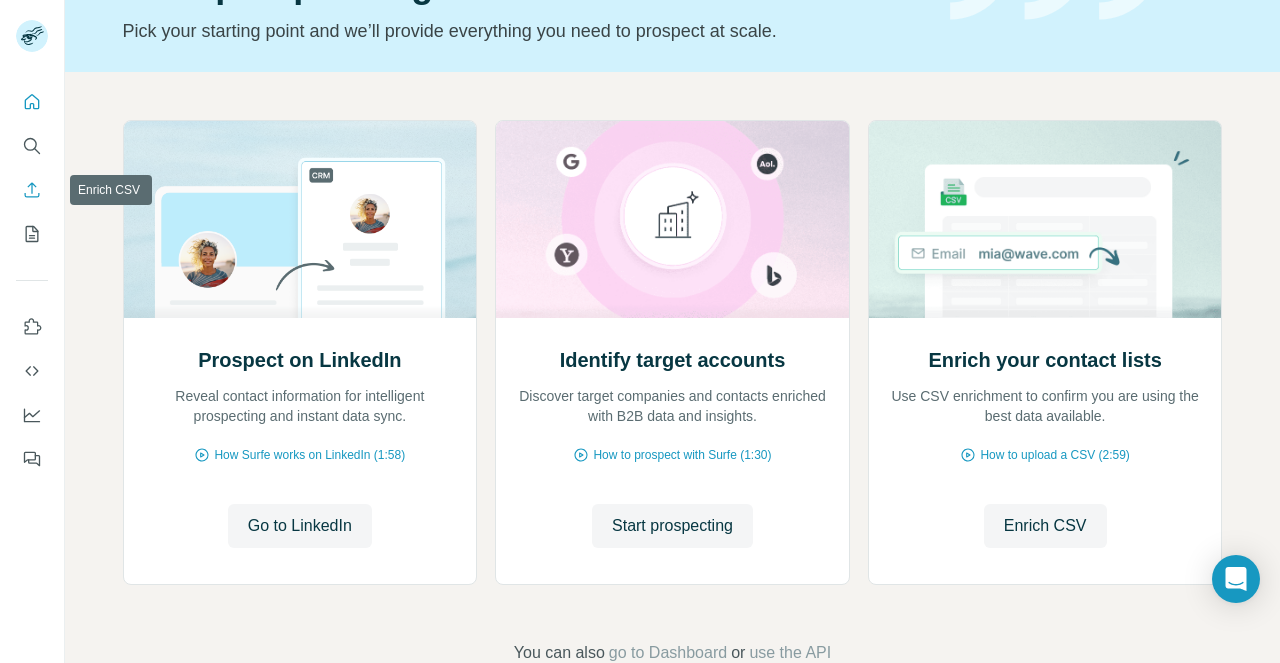 click 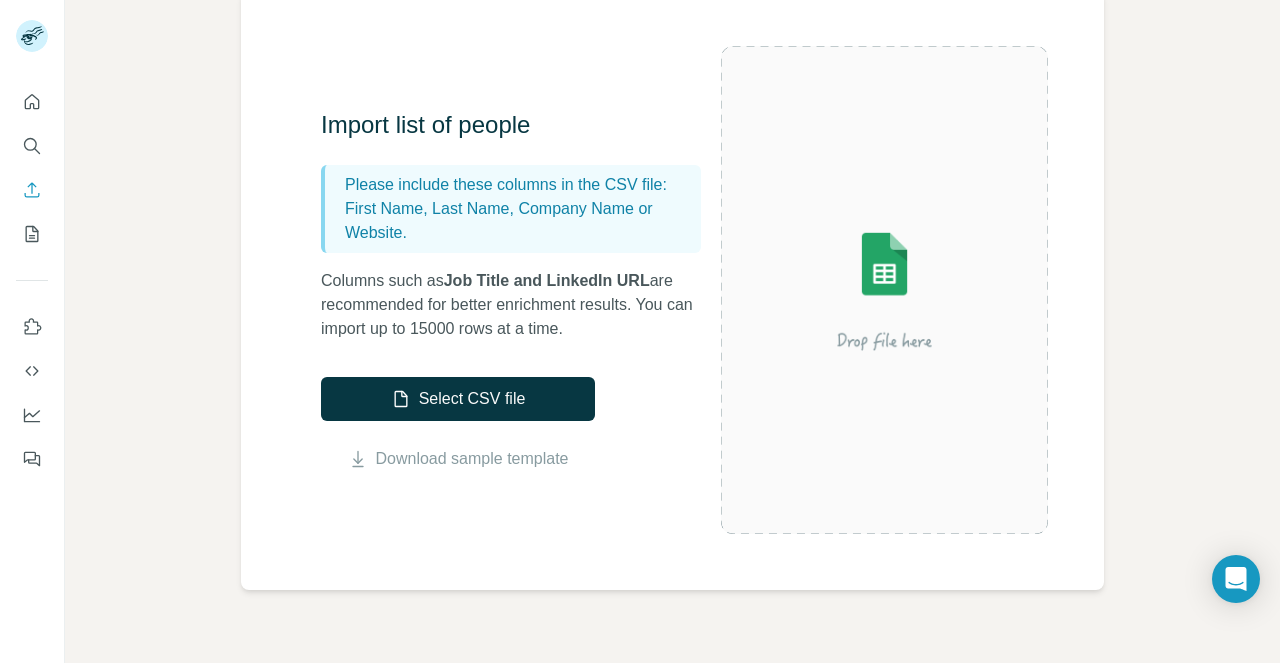 scroll, scrollTop: 172, scrollLeft: 0, axis: vertical 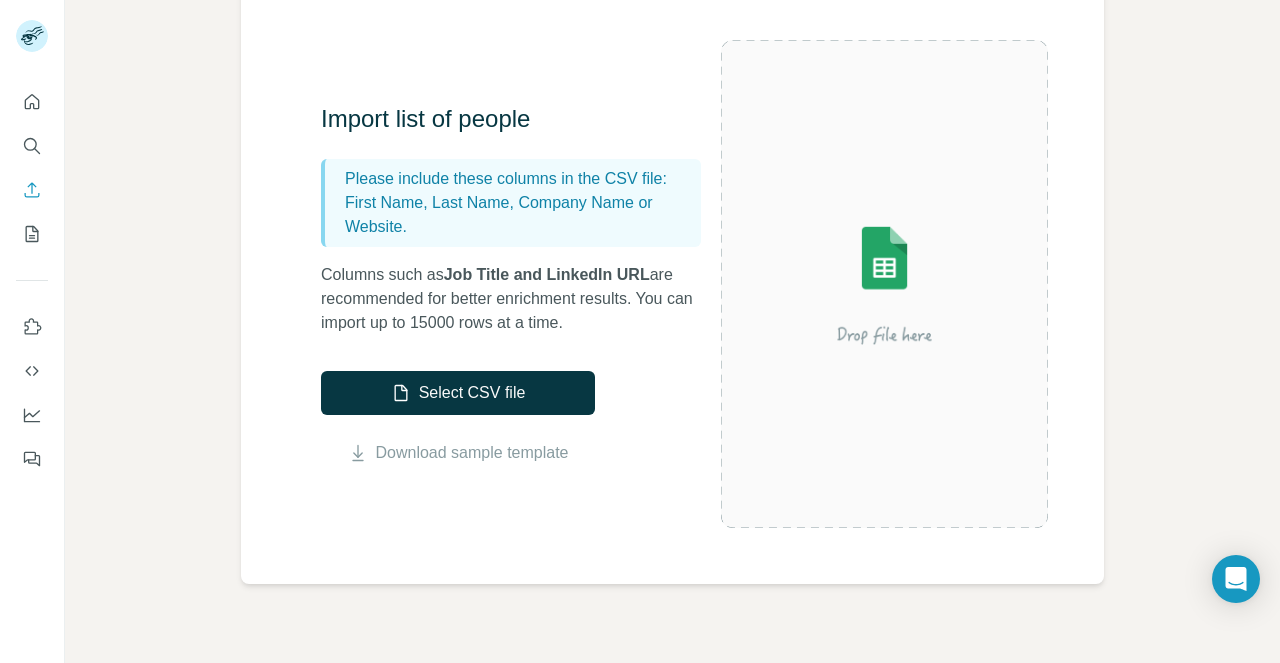 click on "Select CSV file" at bounding box center (458, 393) 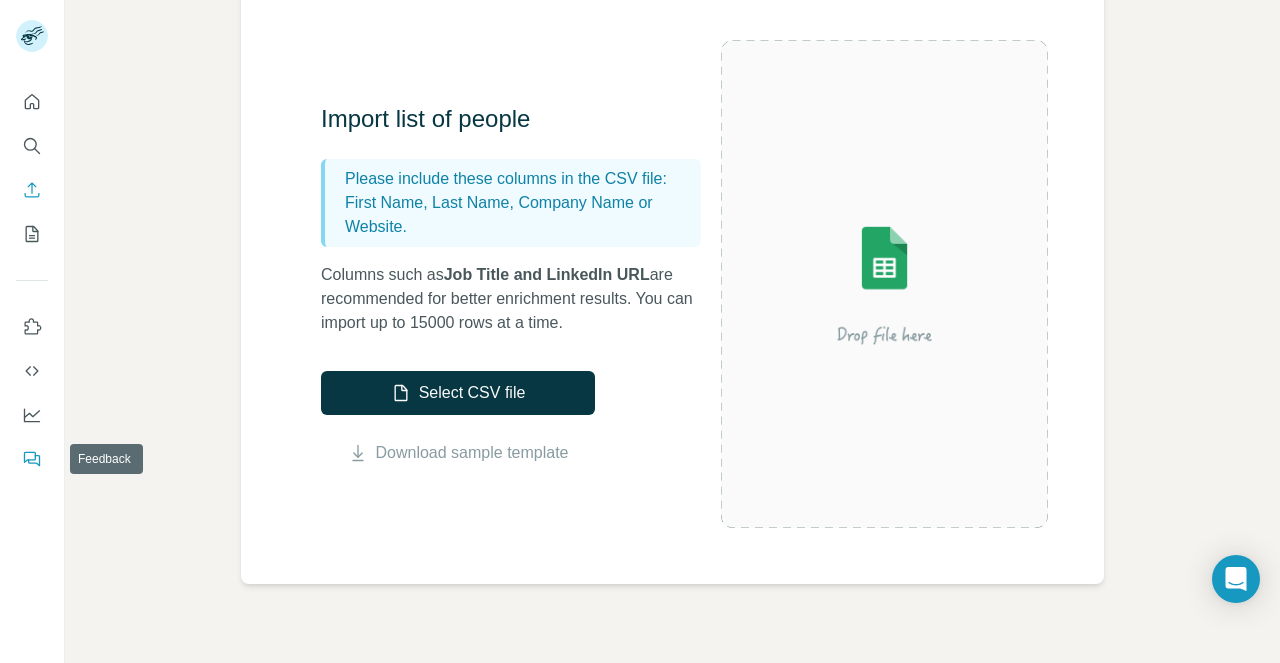 click 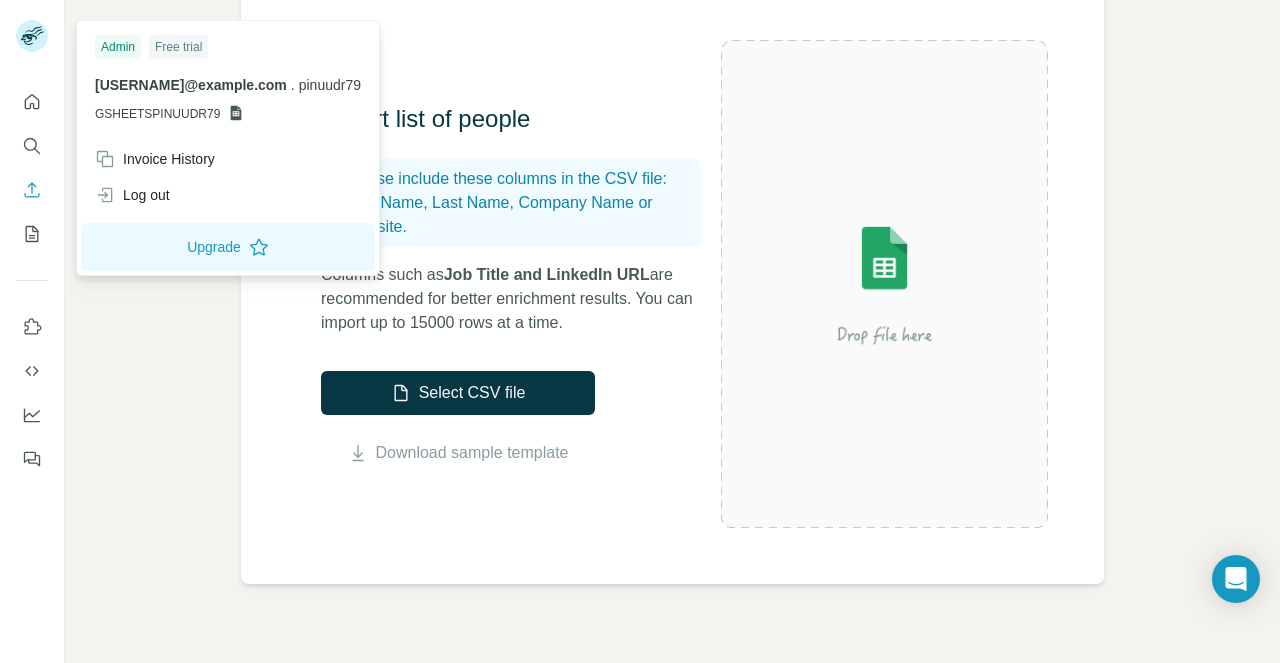 click 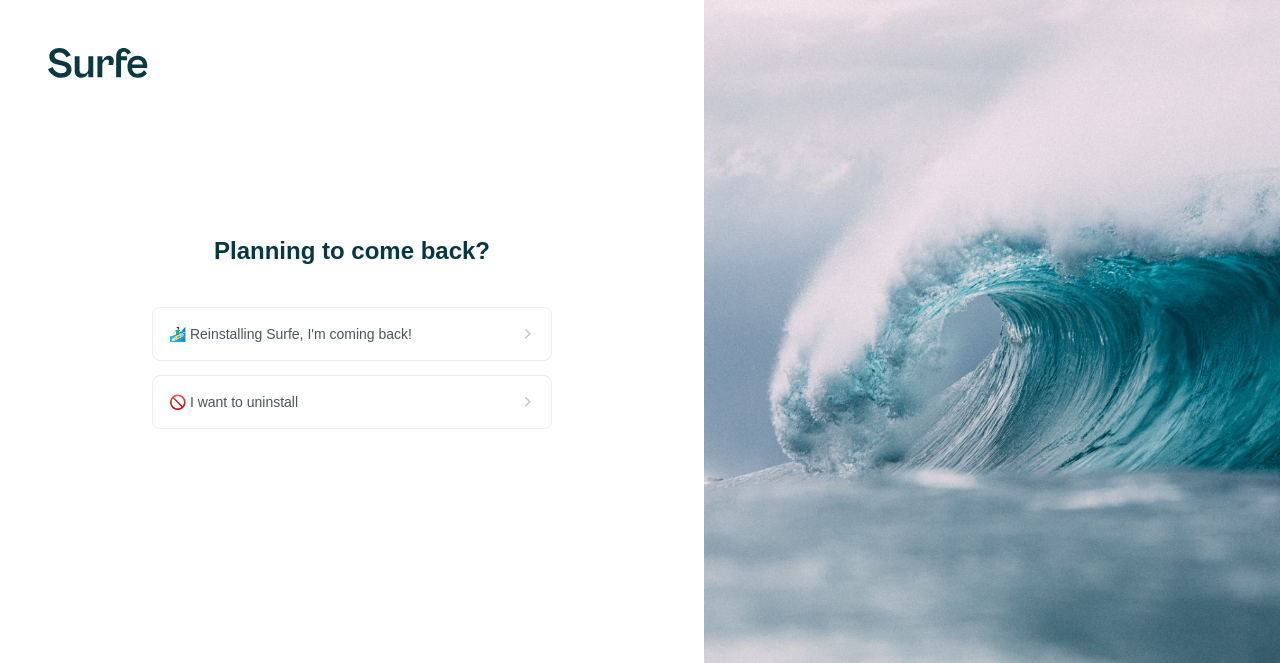 scroll, scrollTop: 0, scrollLeft: 0, axis: both 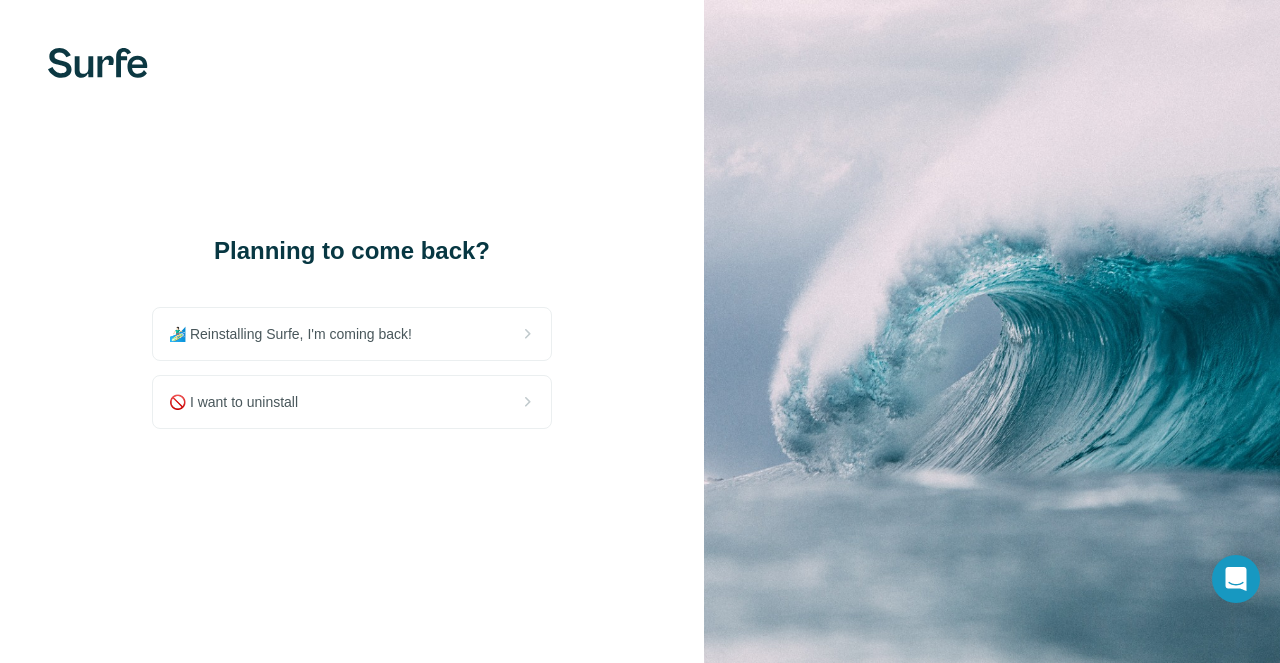 click on "🚫  I want to uninstall" at bounding box center (352, 402) 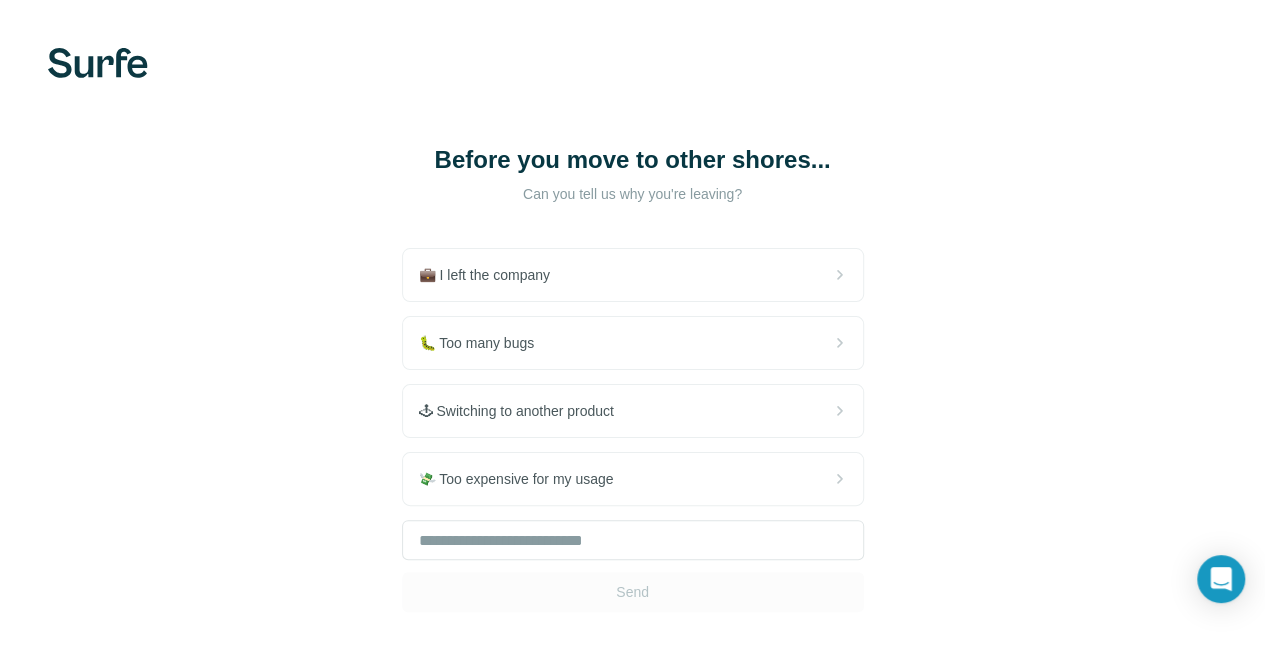 click on "💼  I left the company" at bounding box center (633, 275) 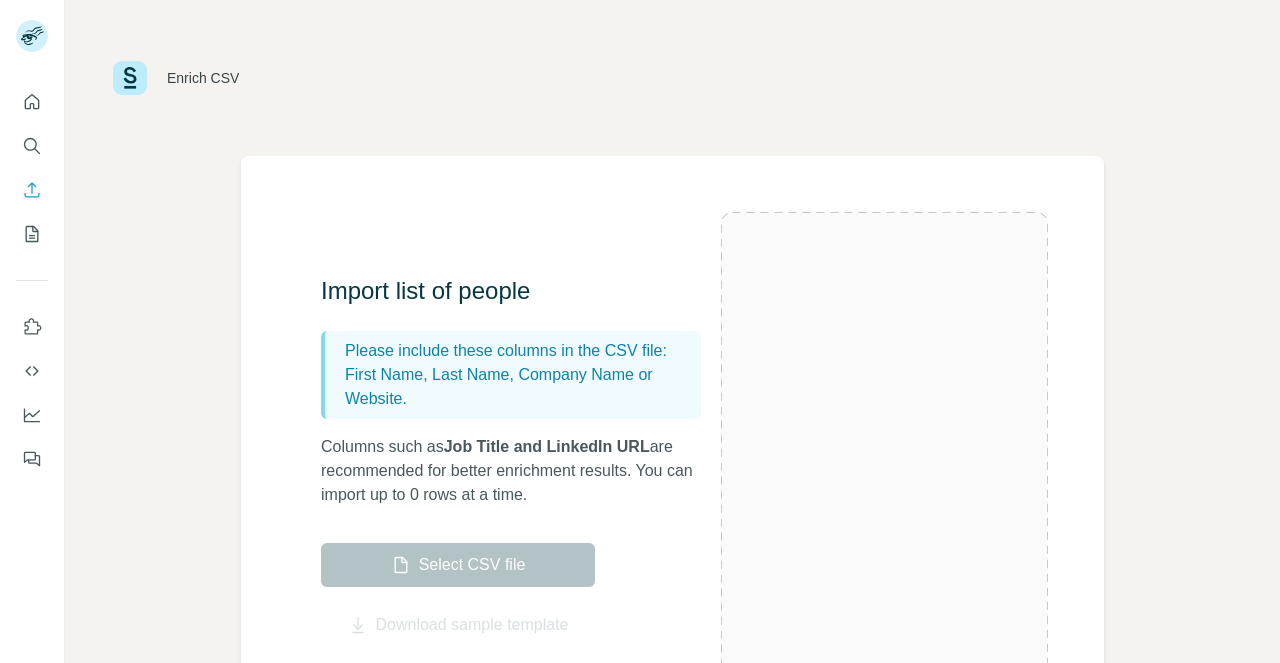 scroll, scrollTop: 0, scrollLeft: 0, axis: both 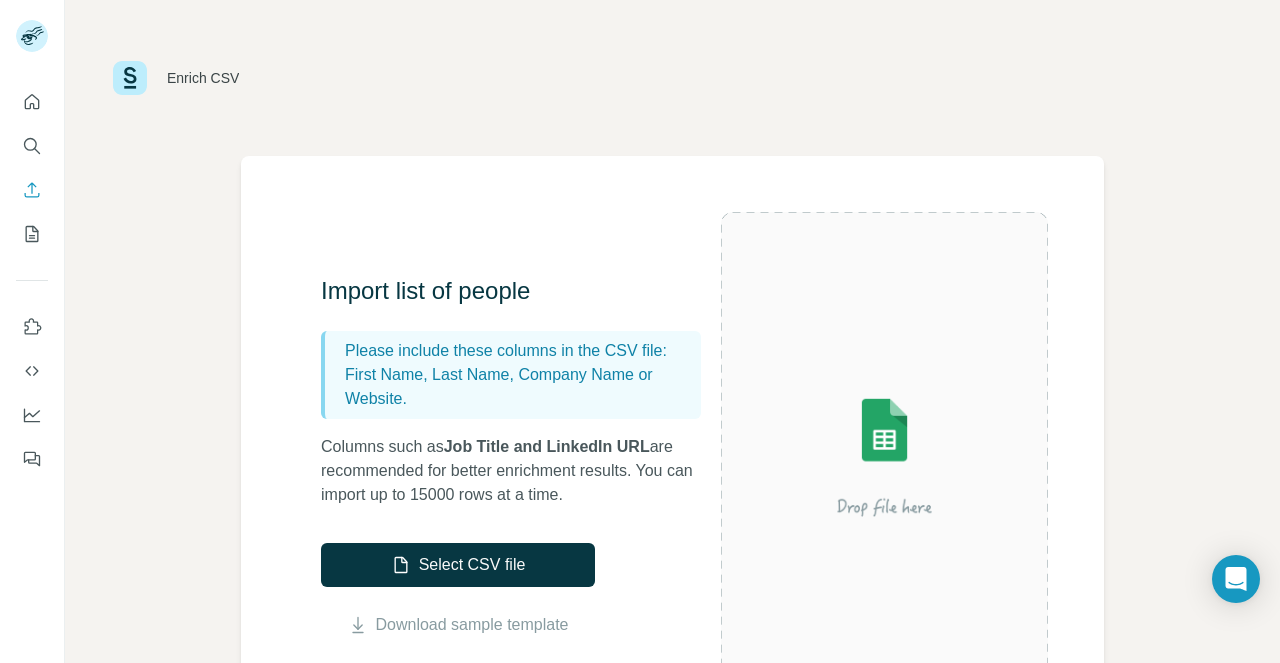 click on "Select CSV file" at bounding box center (458, 565) 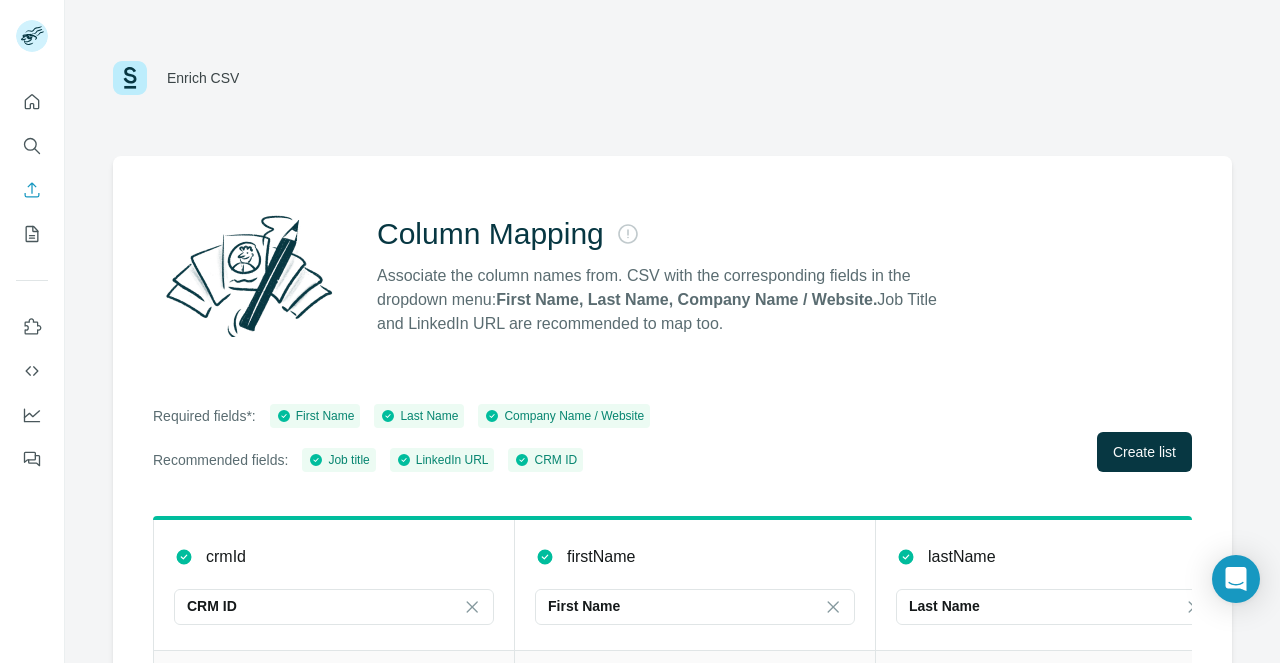 scroll, scrollTop: 160, scrollLeft: 0, axis: vertical 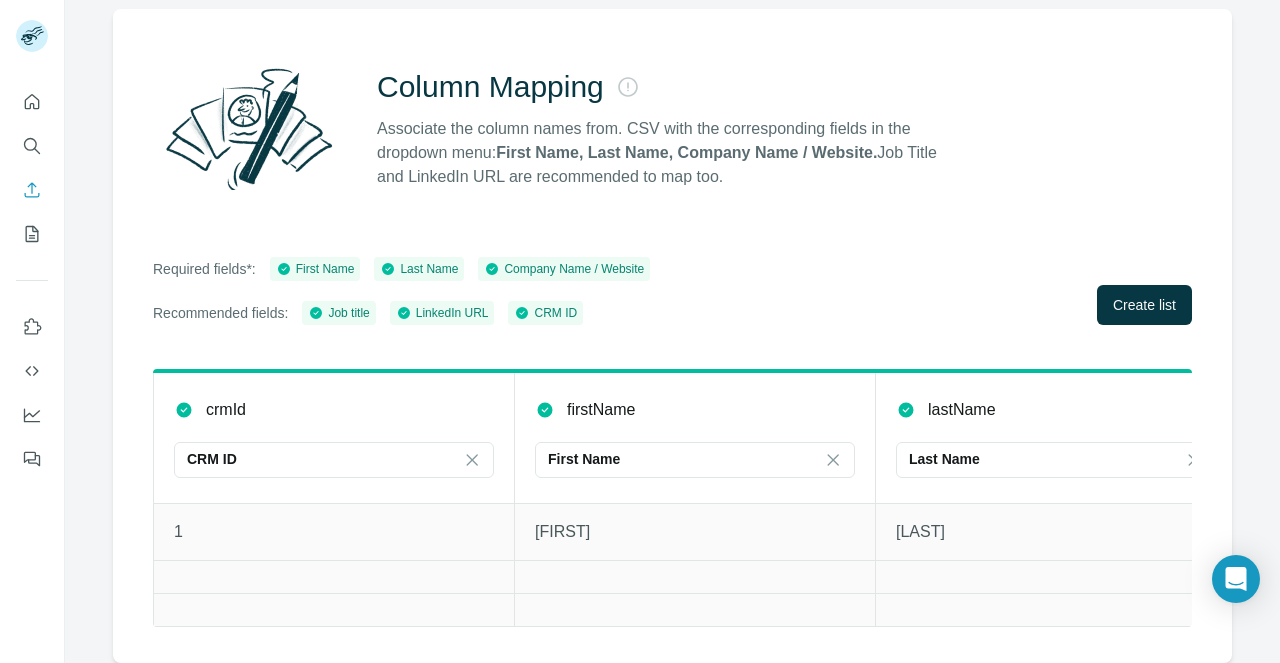 click on "Create list" at bounding box center [1144, 305] 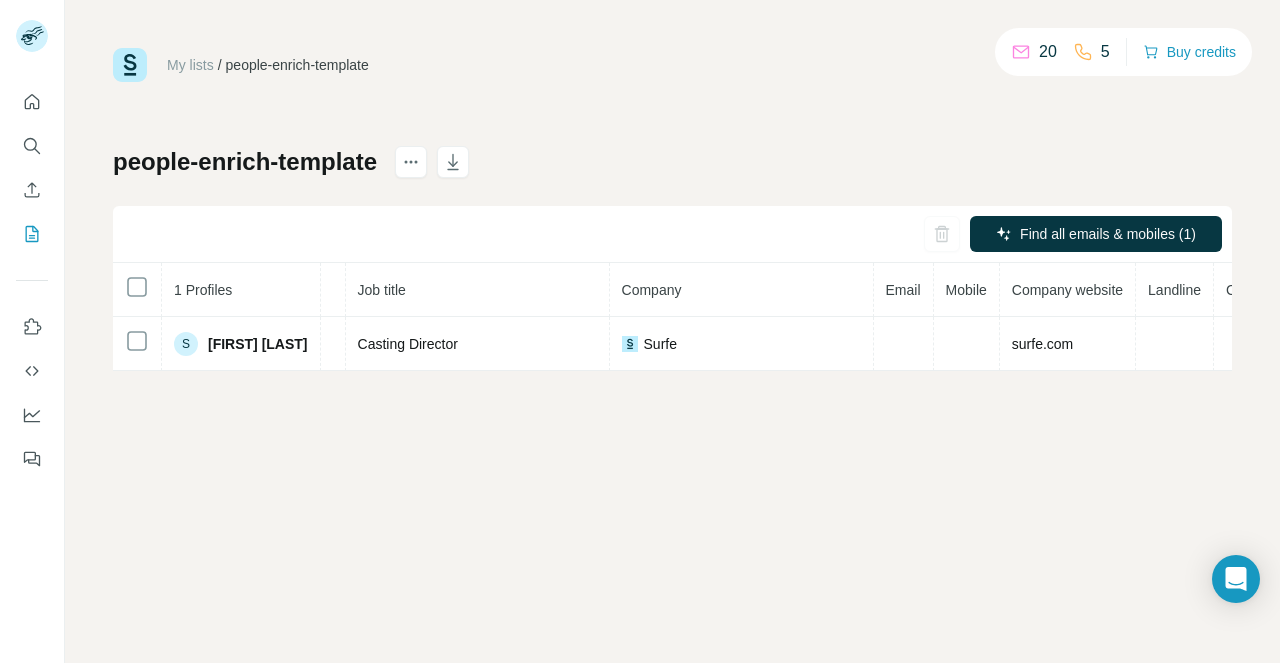 scroll, scrollTop: 0, scrollLeft: 258, axis: horizontal 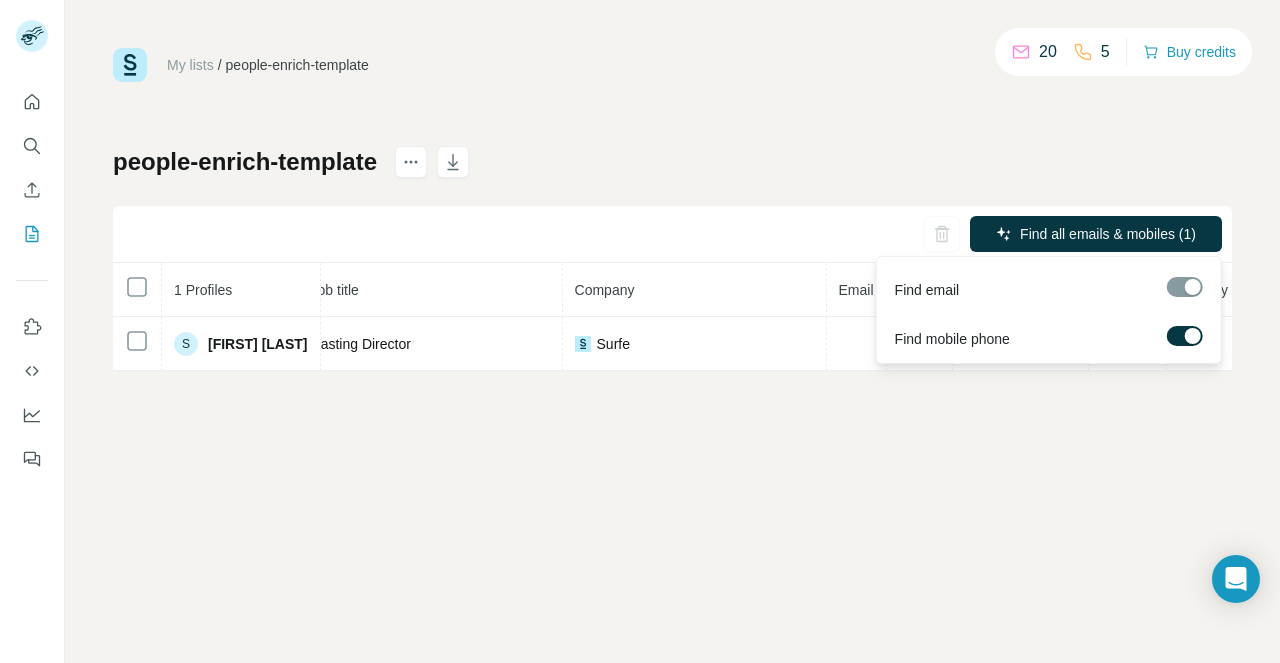 click on "Find all emails & mobiles (1)" at bounding box center (1108, 234) 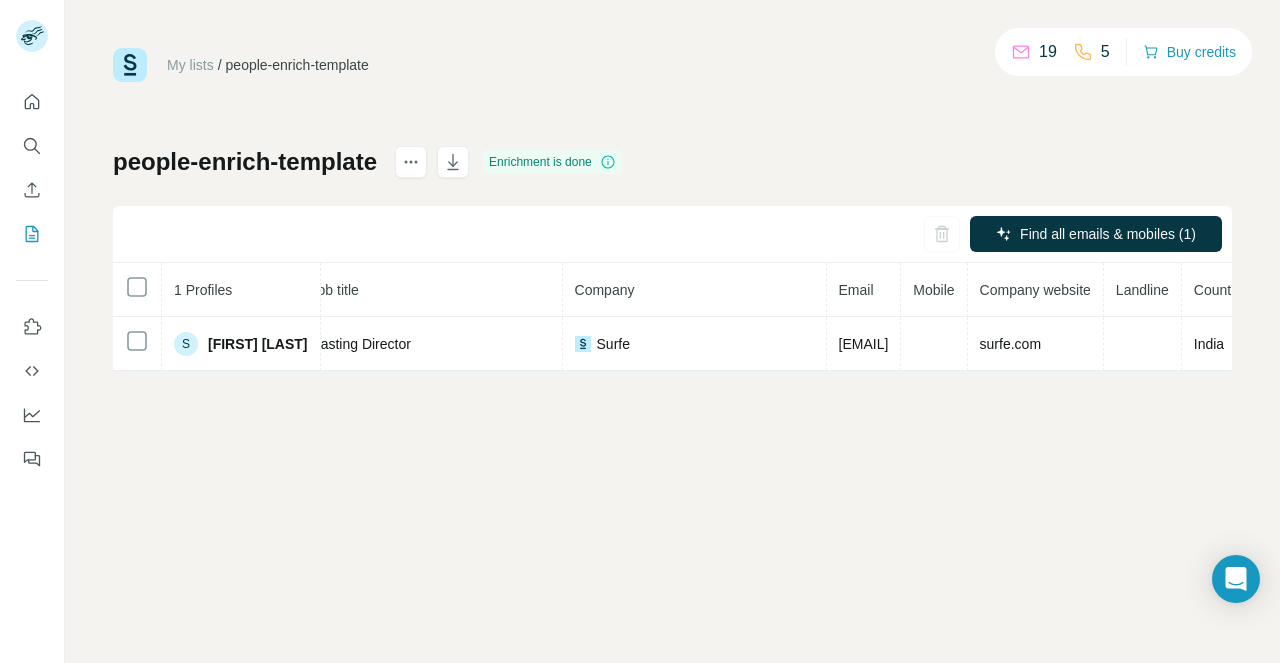 click on "My lists / people-enrich-template 19 5 Buy credits people-enrich-template Enrichment is done Find all emails & mobiles (1) 1 Profiles Status LinkedIn Job title Company Email Mobile Company website Landline Country S Sanjay Shukla Email found LinkedIn Casting Director Surfe sanjay.shukla@surfe.com surfe.com India" at bounding box center (672, 331) 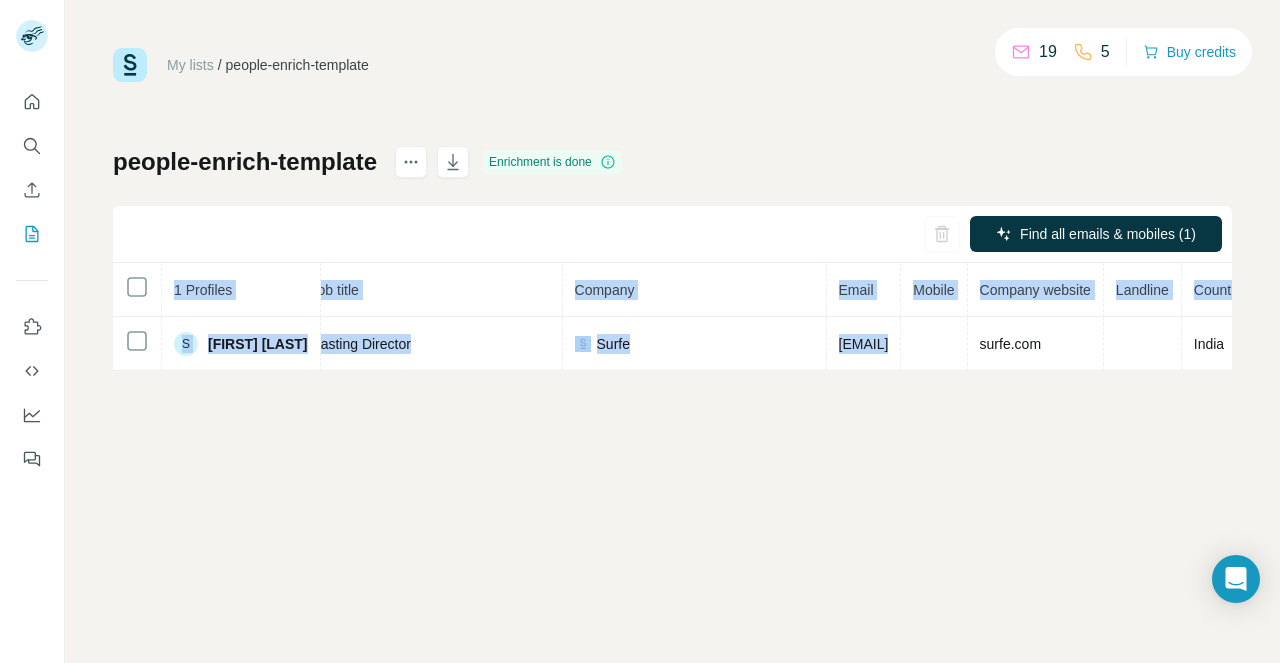 drag, startPoint x: 1004, startPoint y: 369, endPoint x: 1062, endPoint y: 378, distance: 58.694122 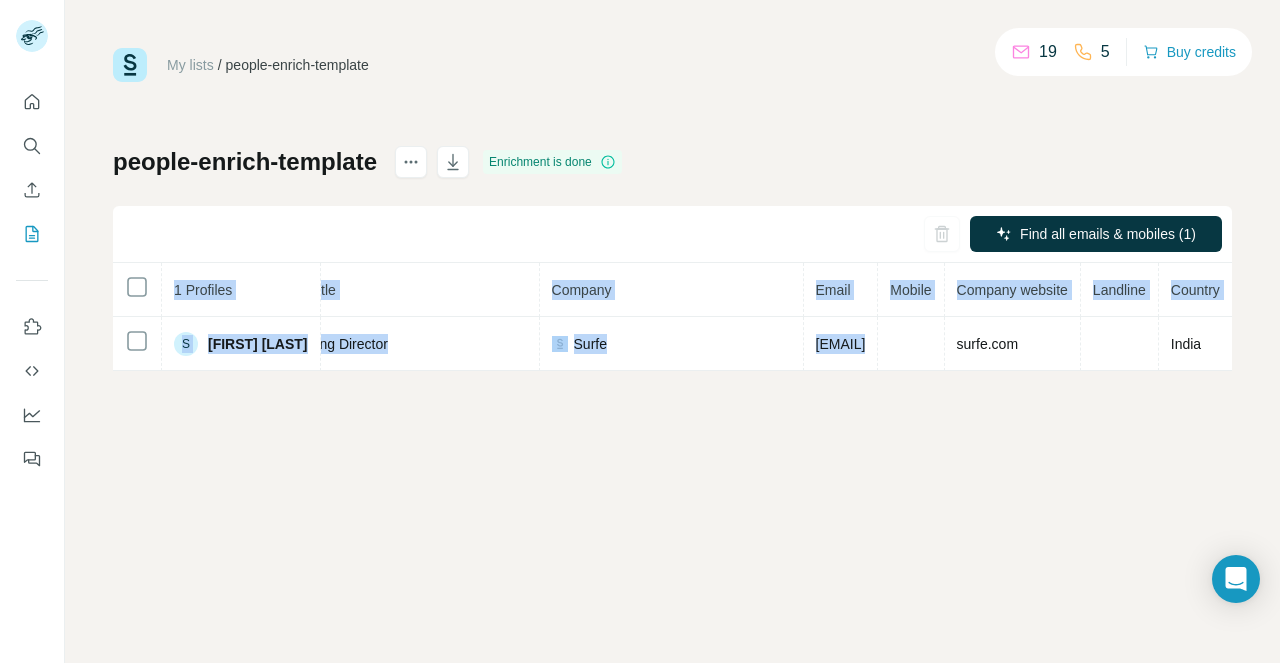 click on "My lists / people-enrich-template 19 5 Buy credits people-enrich-template Enrichment is done Find all emails & mobiles (1) 1 Profiles Status LinkedIn Job title Company Email Mobile Company website Landline Country S Sanjay Shukla Email found LinkedIn Casting Director Surfe sanjay.shukla@surfe.com surfe.com India" at bounding box center (672, 331) 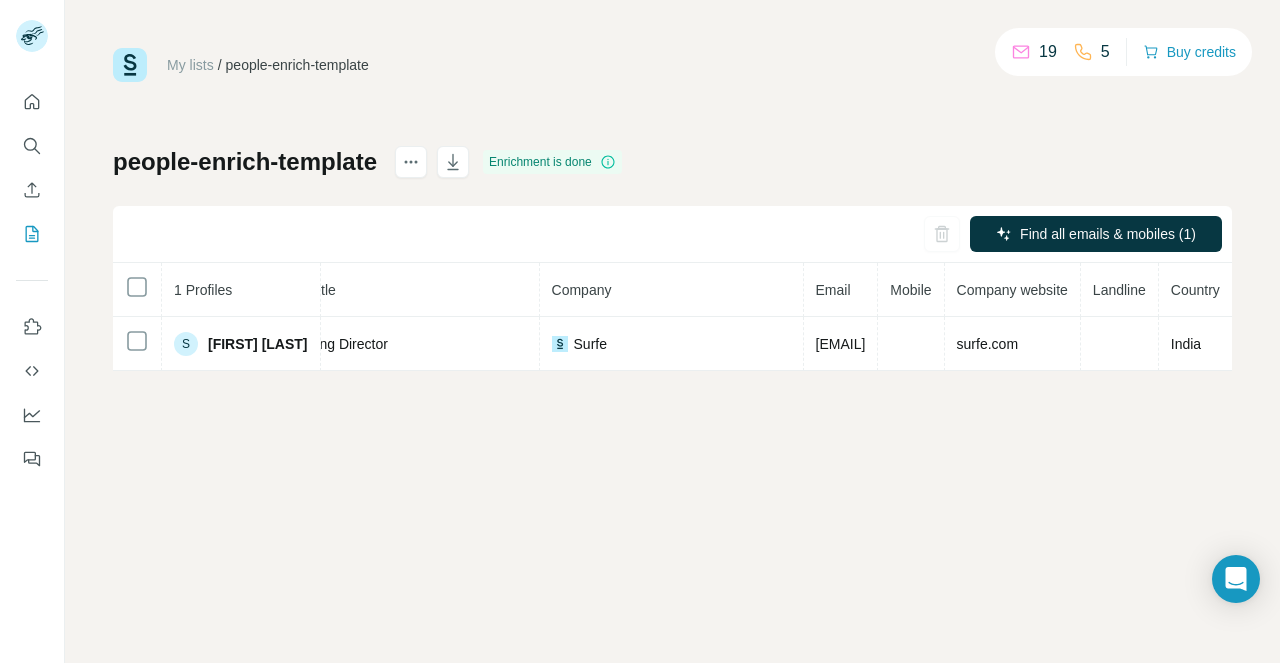 click on "My lists / people-enrich-template 19 5 Buy credits people-enrich-template Enrichment is done Find all emails & mobiles (1) 1 Profiles Status LinkedIn Job title Company Email Mobile Company website Landline Country S Sanjay Shukla Email found LinkedIn Casting Director Surfe sanjay.shukla@surfe.com surfe.com India" at bounding box center [672, 331] 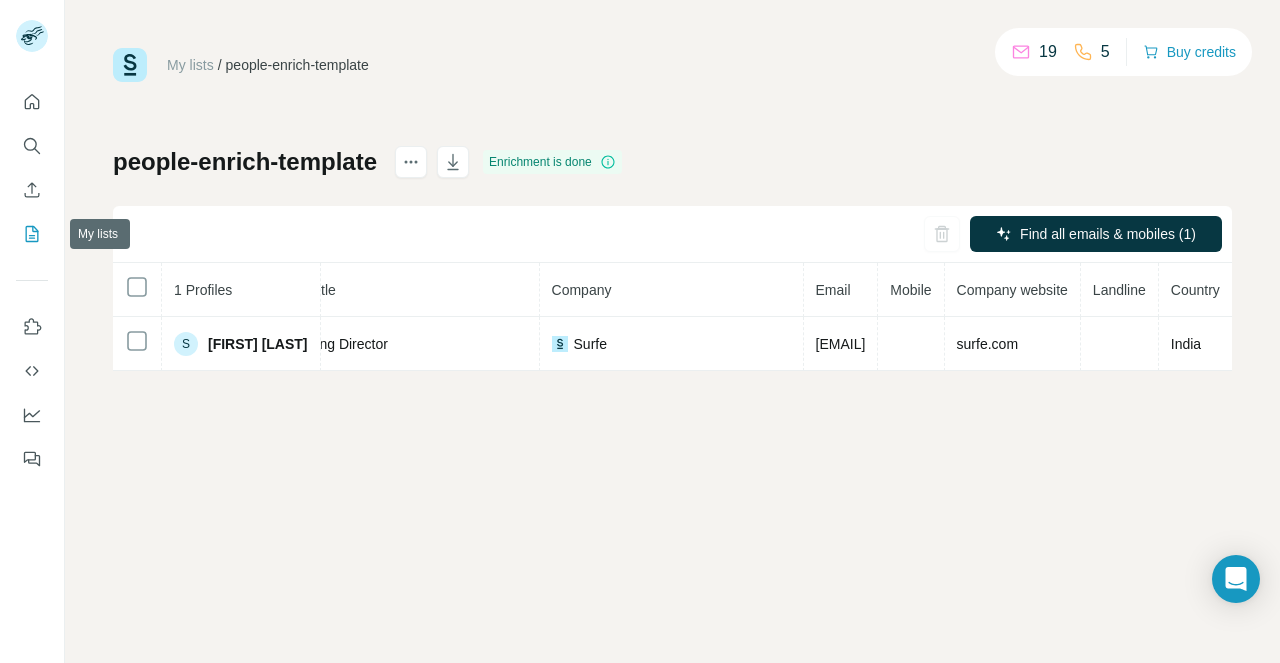click 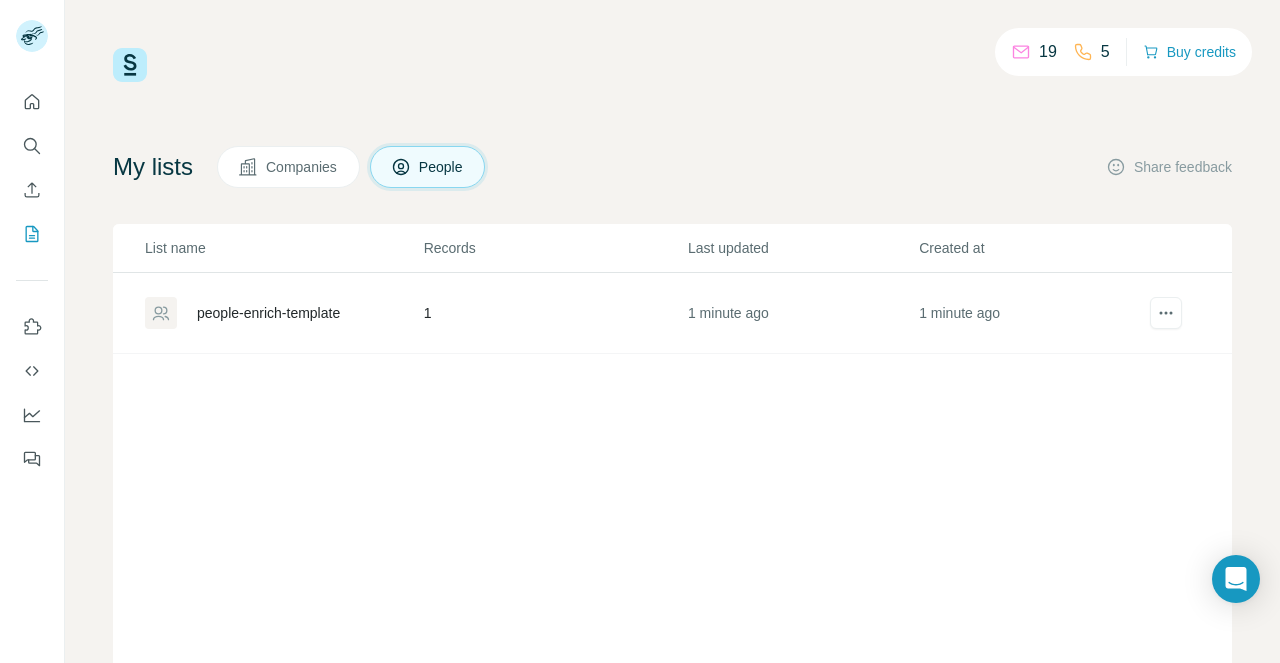 click on "people-enrich-template" at bounding box center (268, 313) 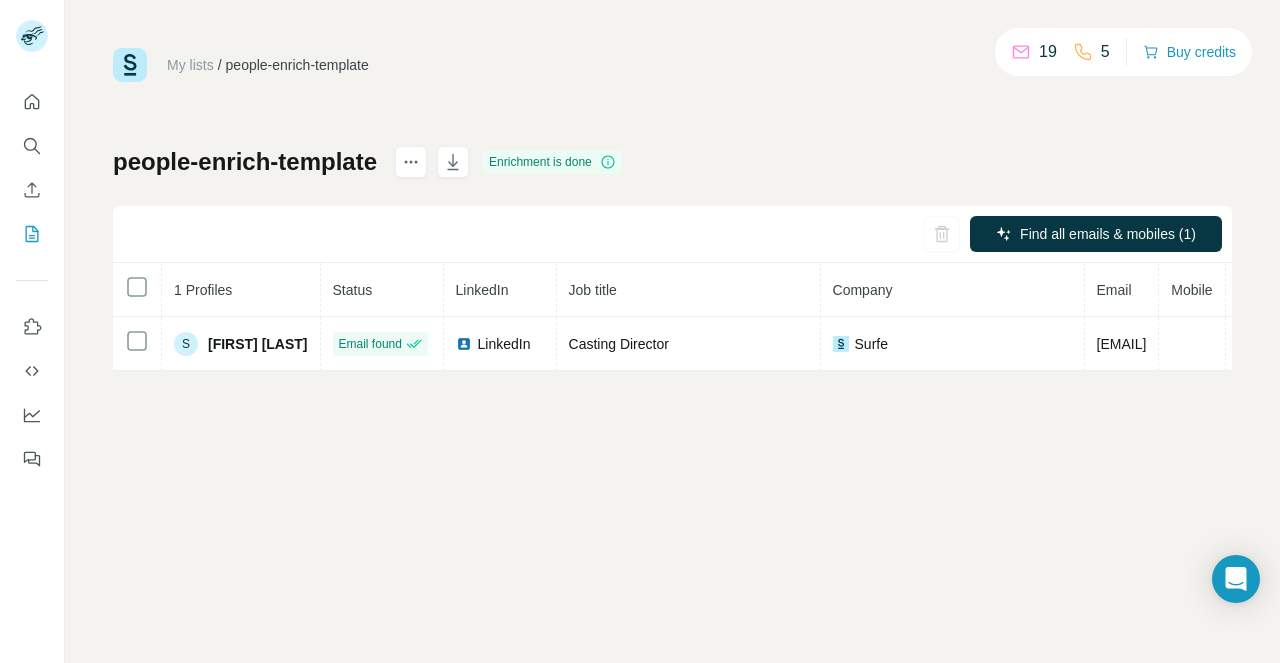 click on "sanjay.shukla@surfe.com" at bounding box center (1122, 344) 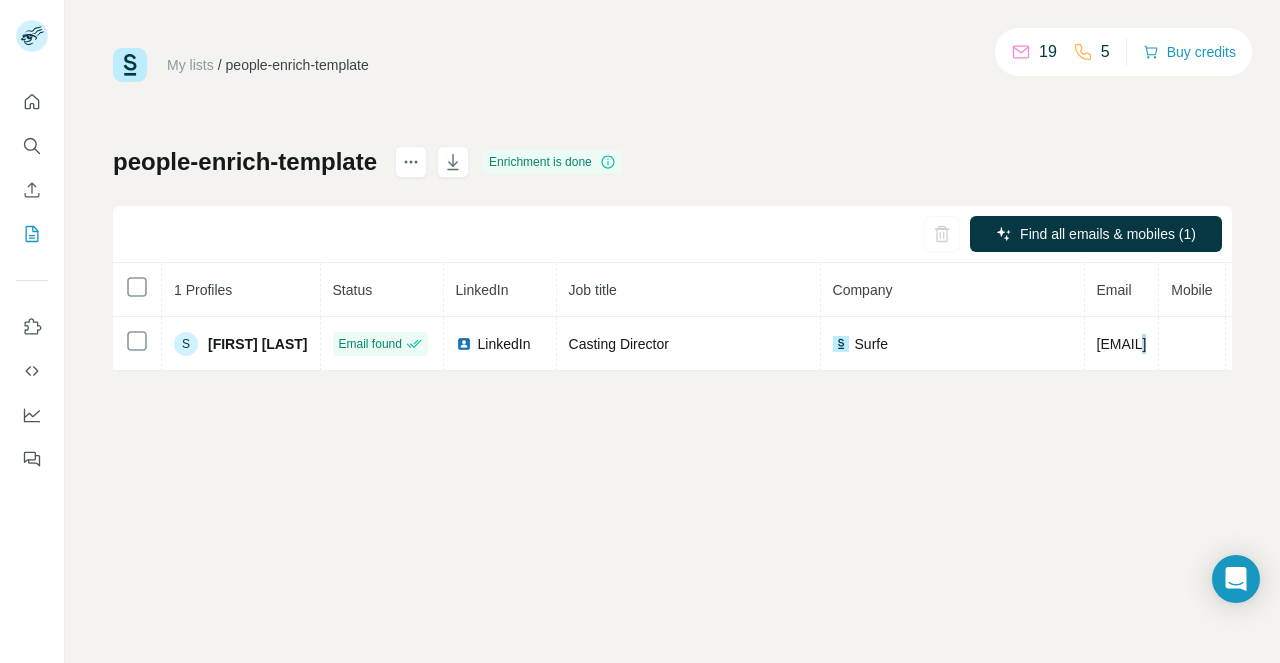 click on "sanjay.shukla@surfe.com" at bounding box center (1122, 344) 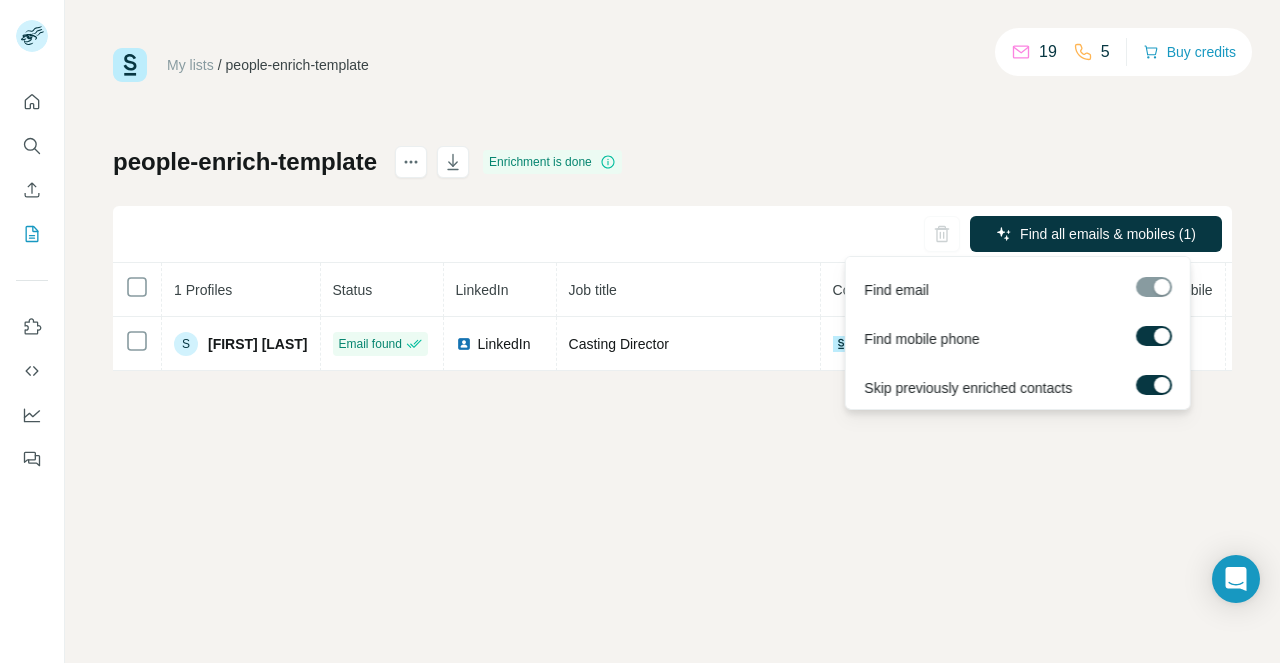 click at bounding box center (1154, 336) 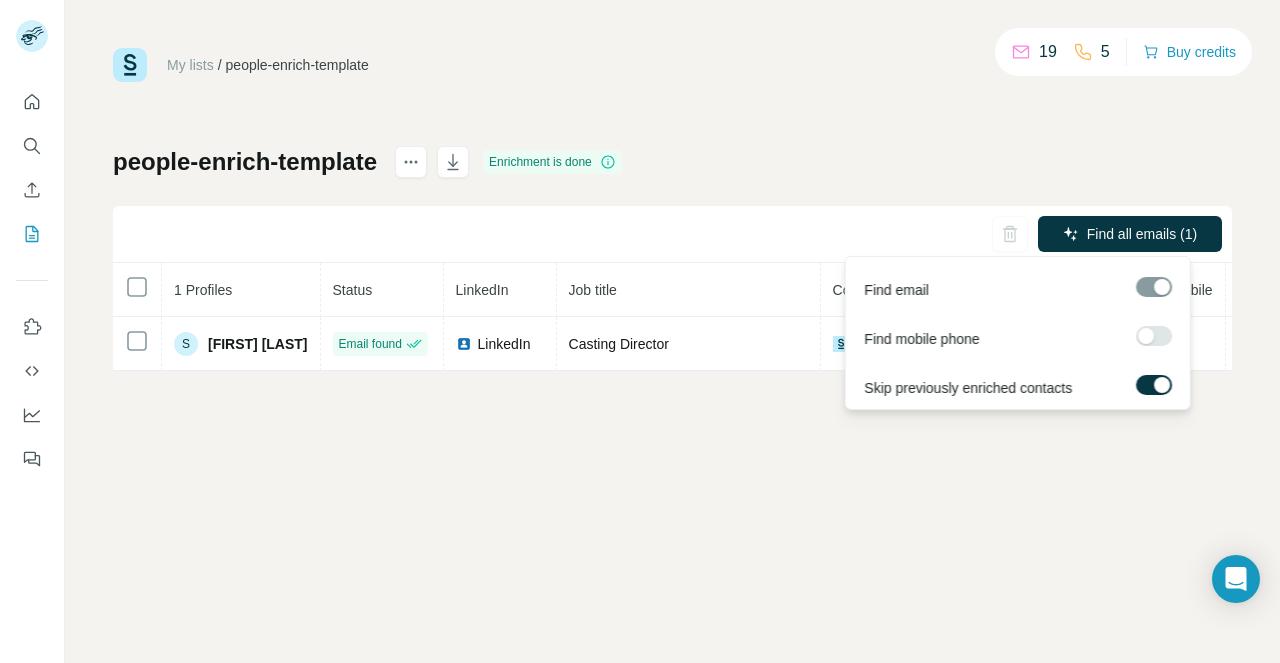 click at bounding box center (1154, 336) 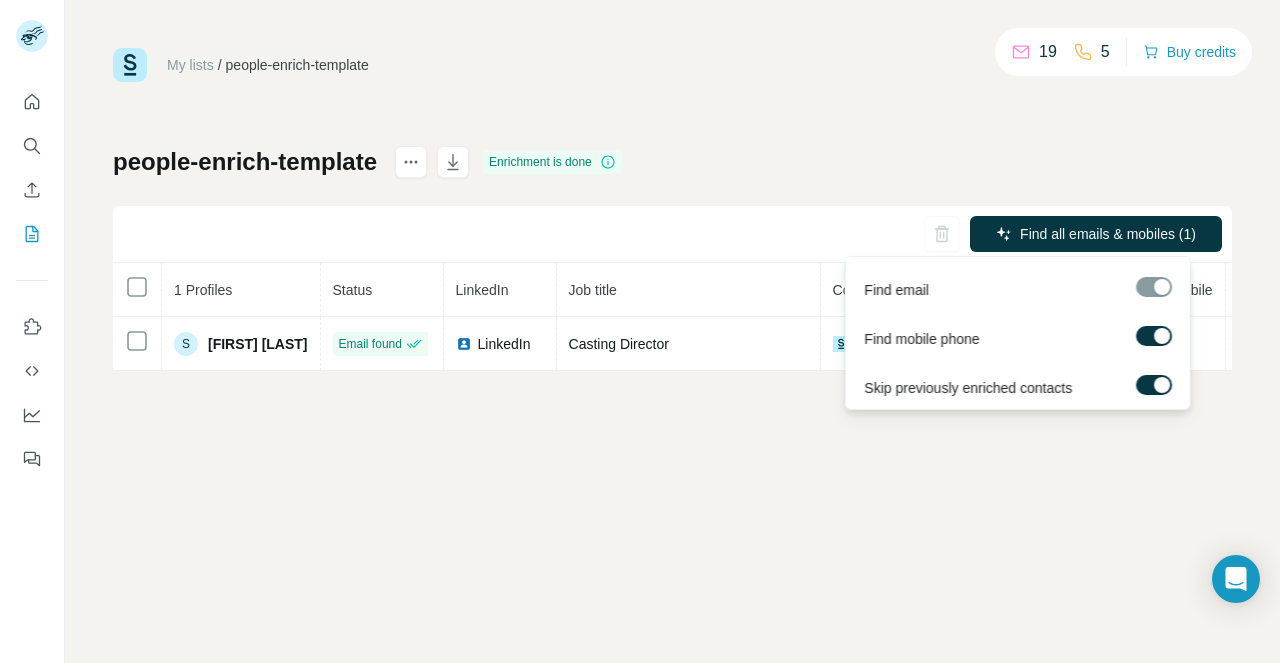 click at bounding box center (1154, 287) 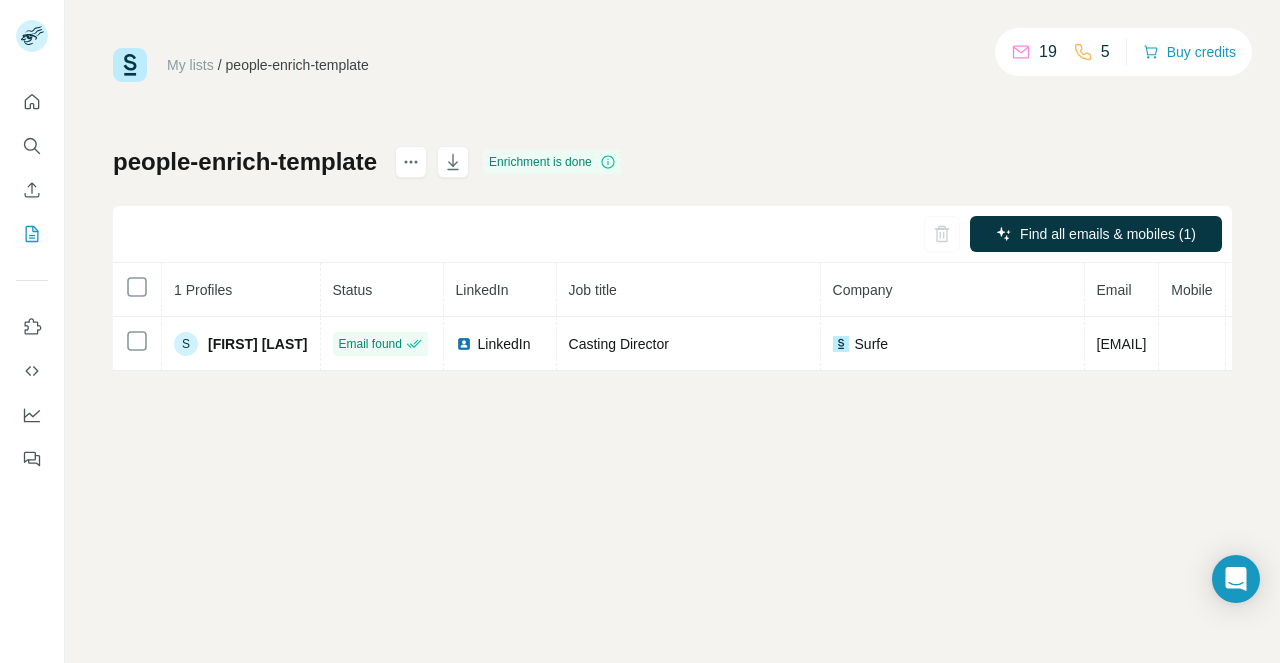 click on "LinkedIn" at bounding box center [504, 344] 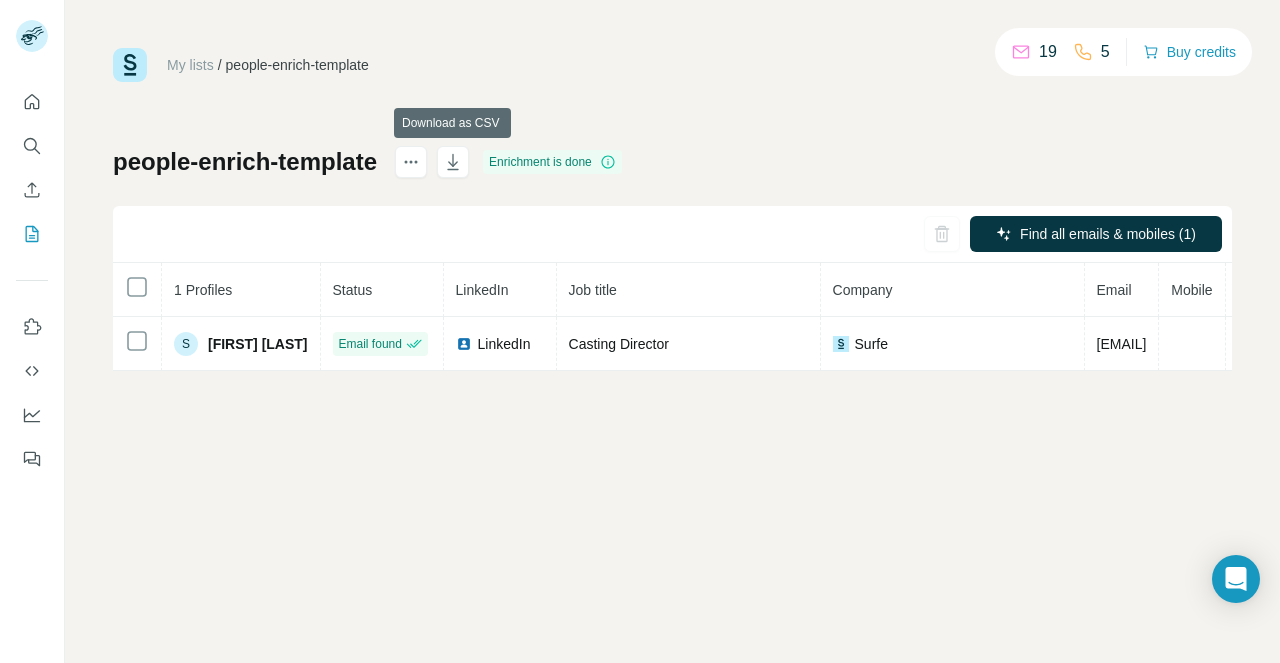 click 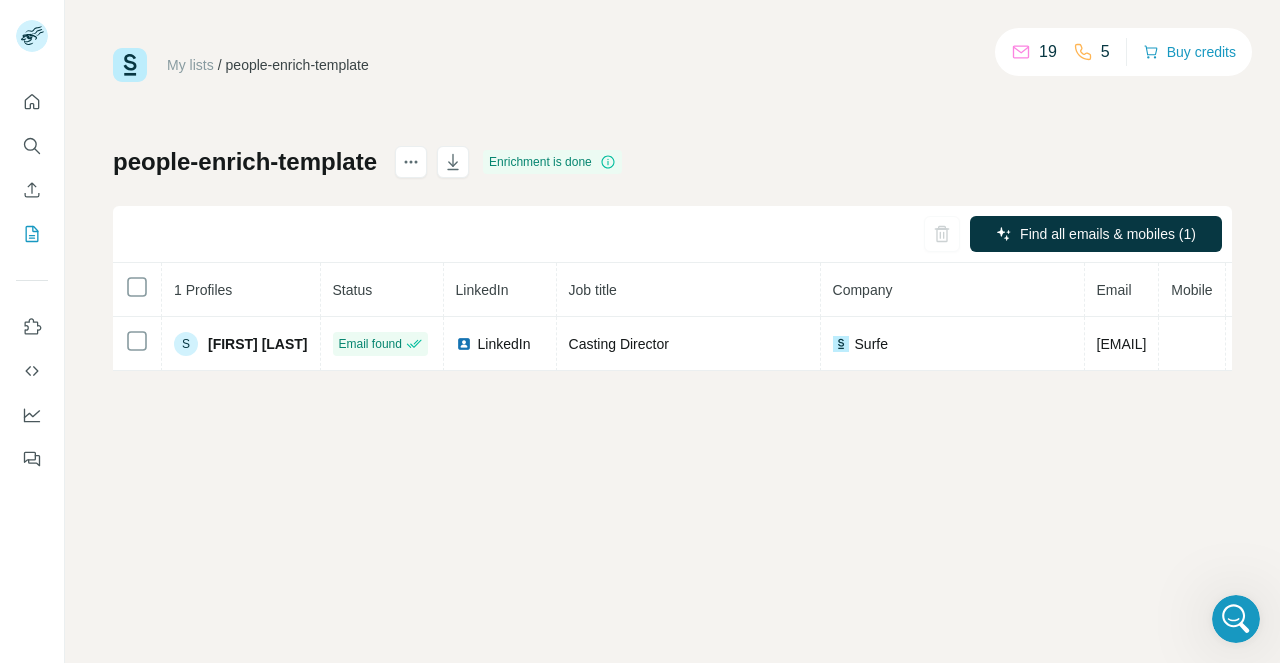 scroll, scrollTop: 0, scrollLeft: 0, axis: both 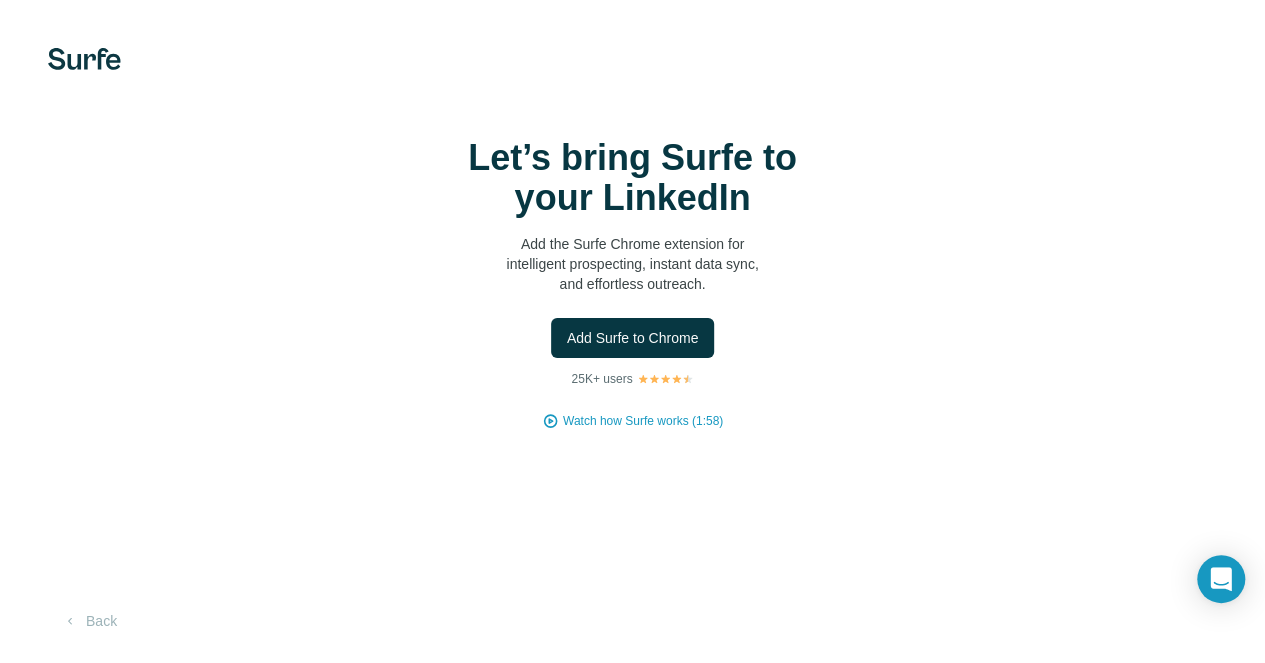 click on "Add Surfe to Chrome" at bounding box center [633, 338] 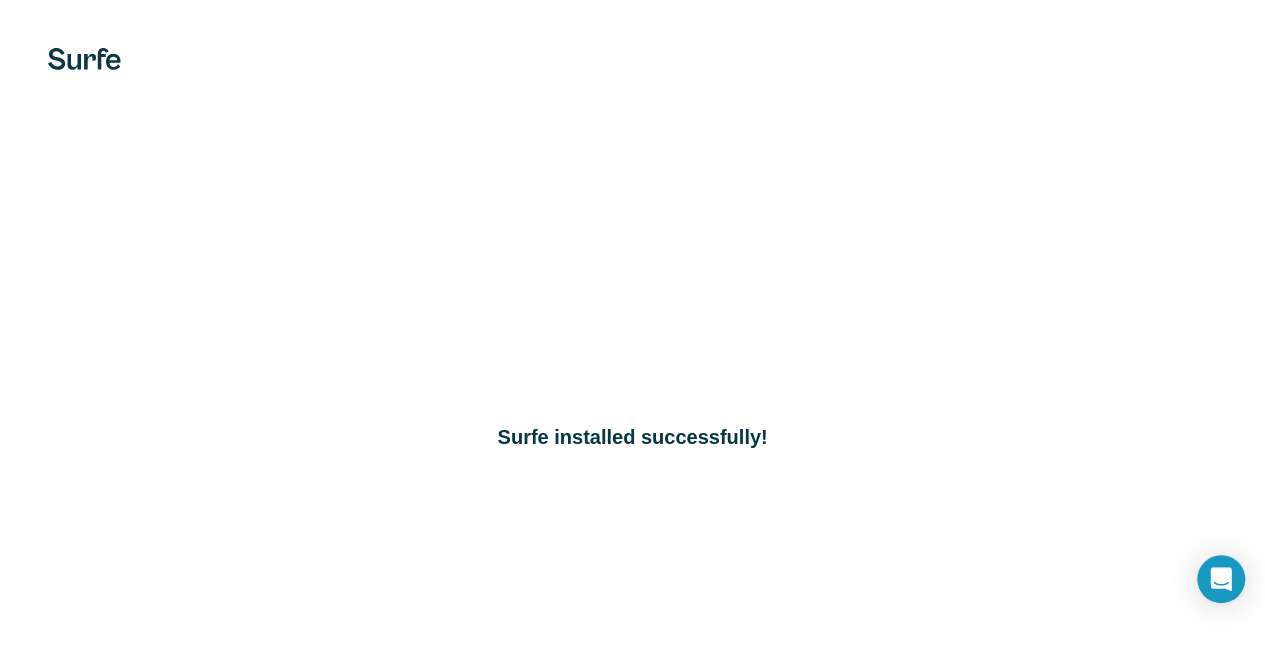 scroll, scrollTop: 30, scrollLeft: 0, axis: vertical 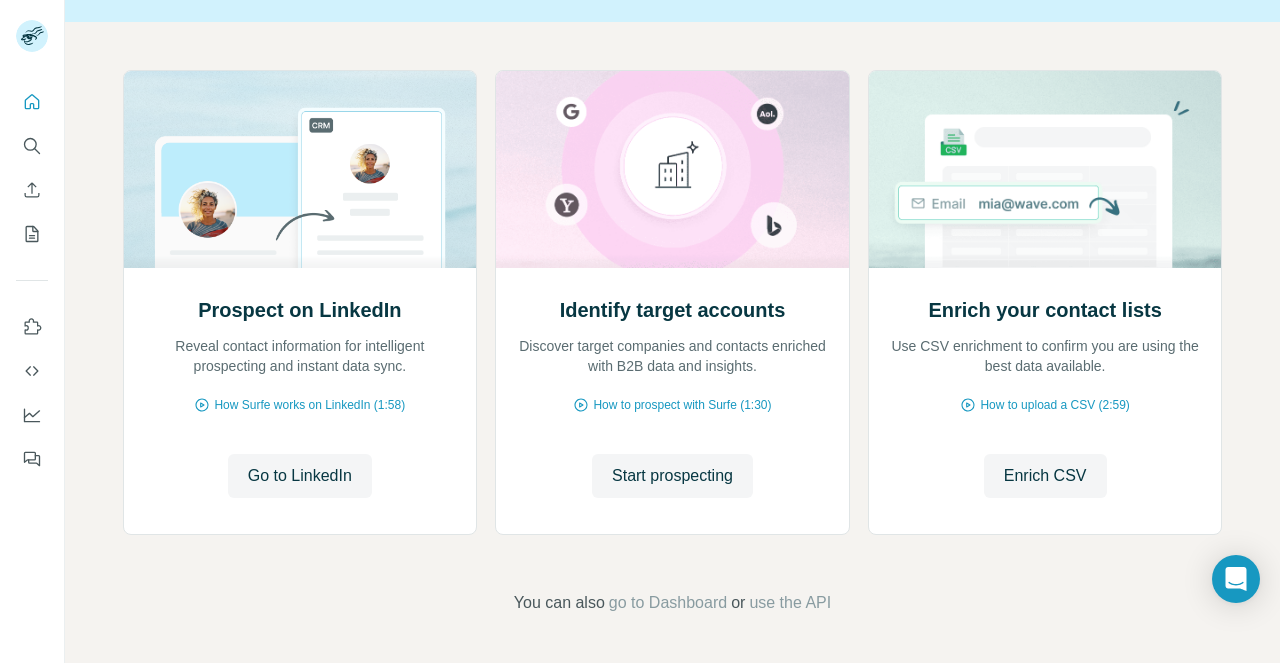click on "Go to LinkedIn" at bounding box center [300, 476] 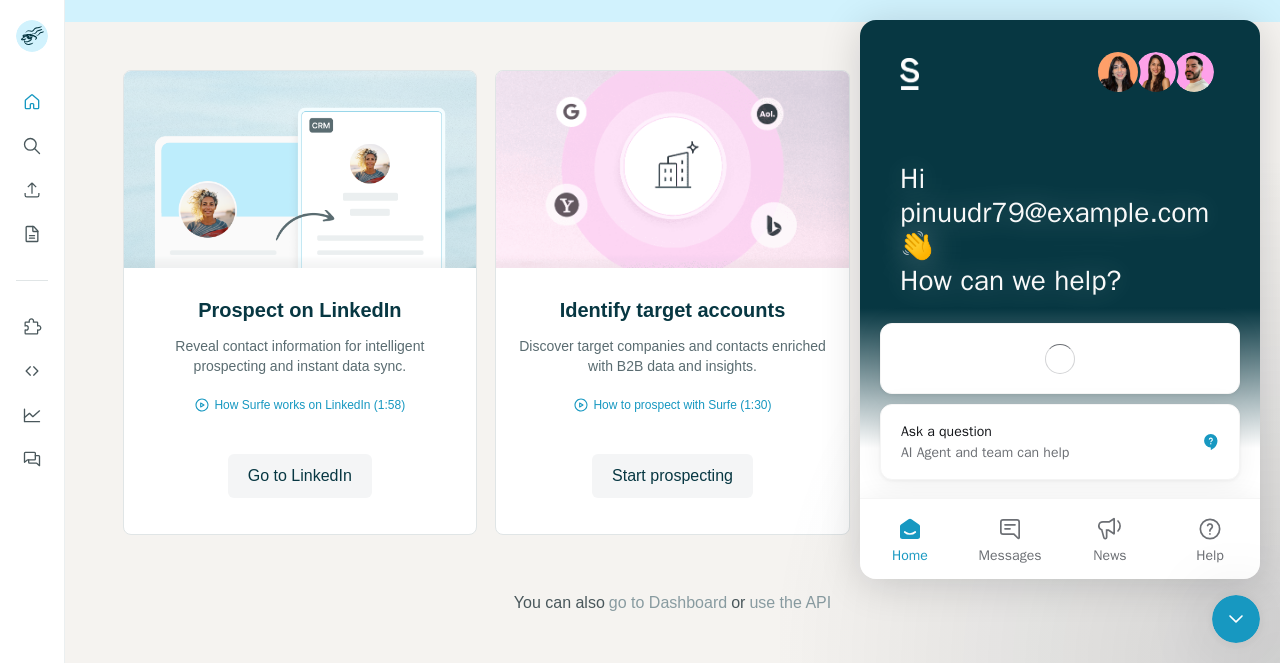 scroll, scrollTop: 0, scrollLeft: 0, axis: both 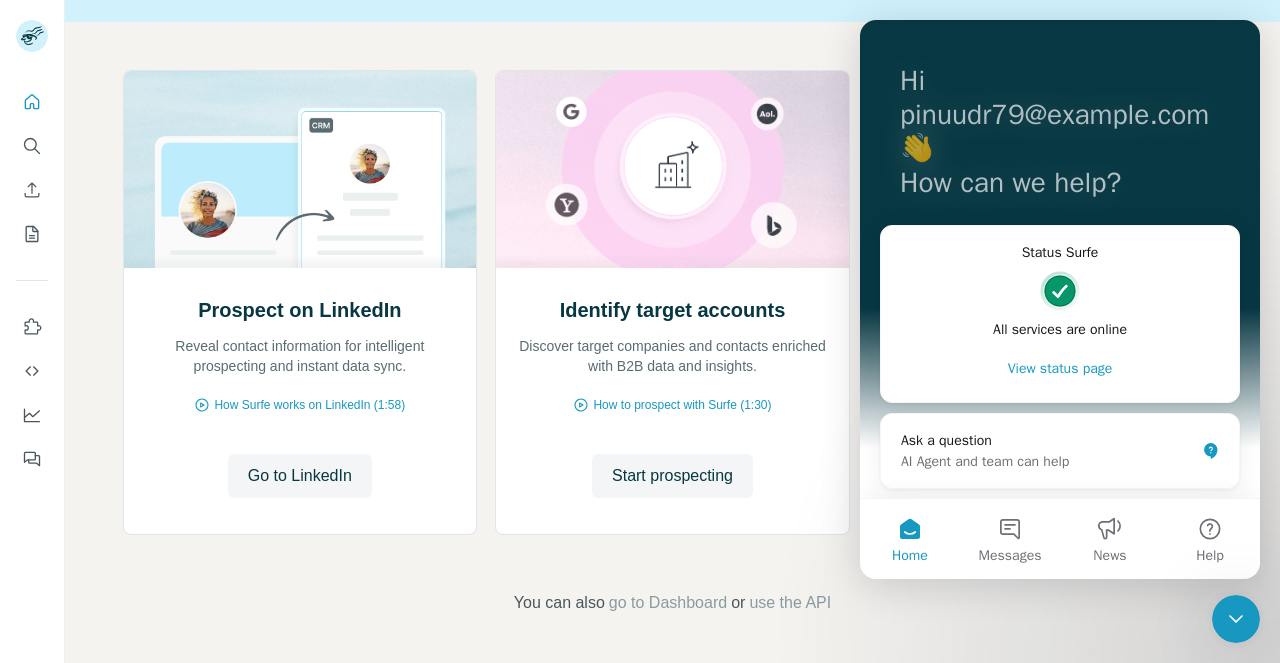 click on "Messages" at bounding box center [1010, 539] 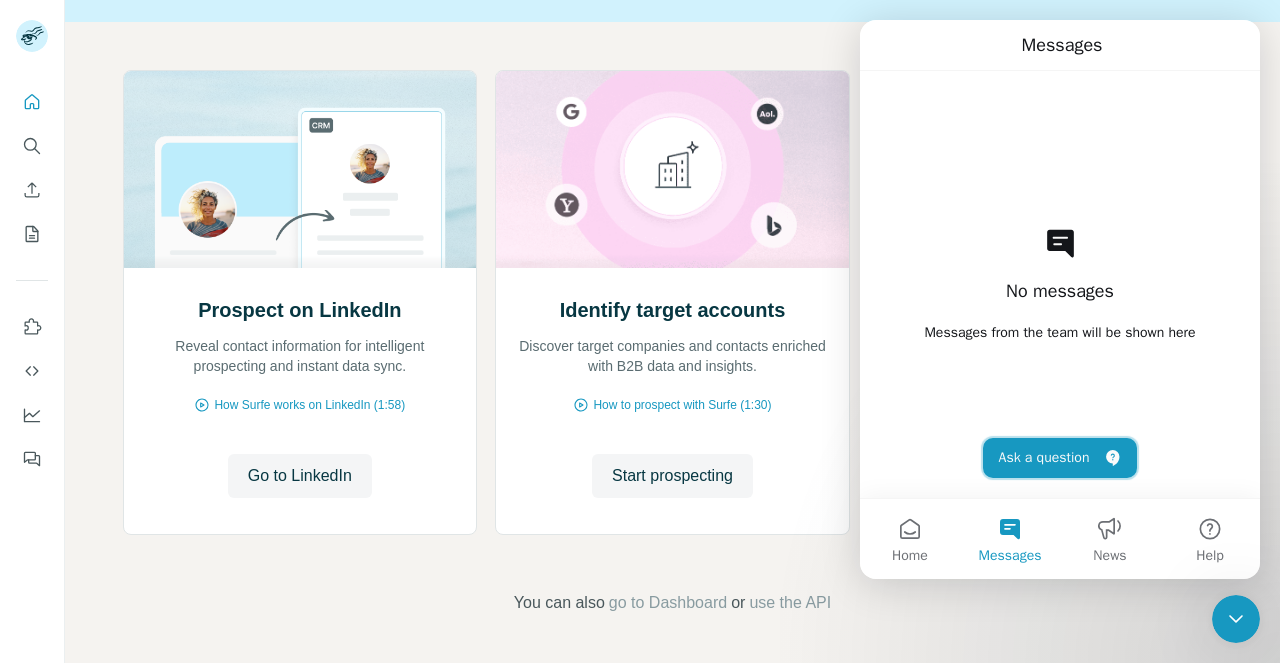 click on "Ask a question" at bounding box center [1060, 458] 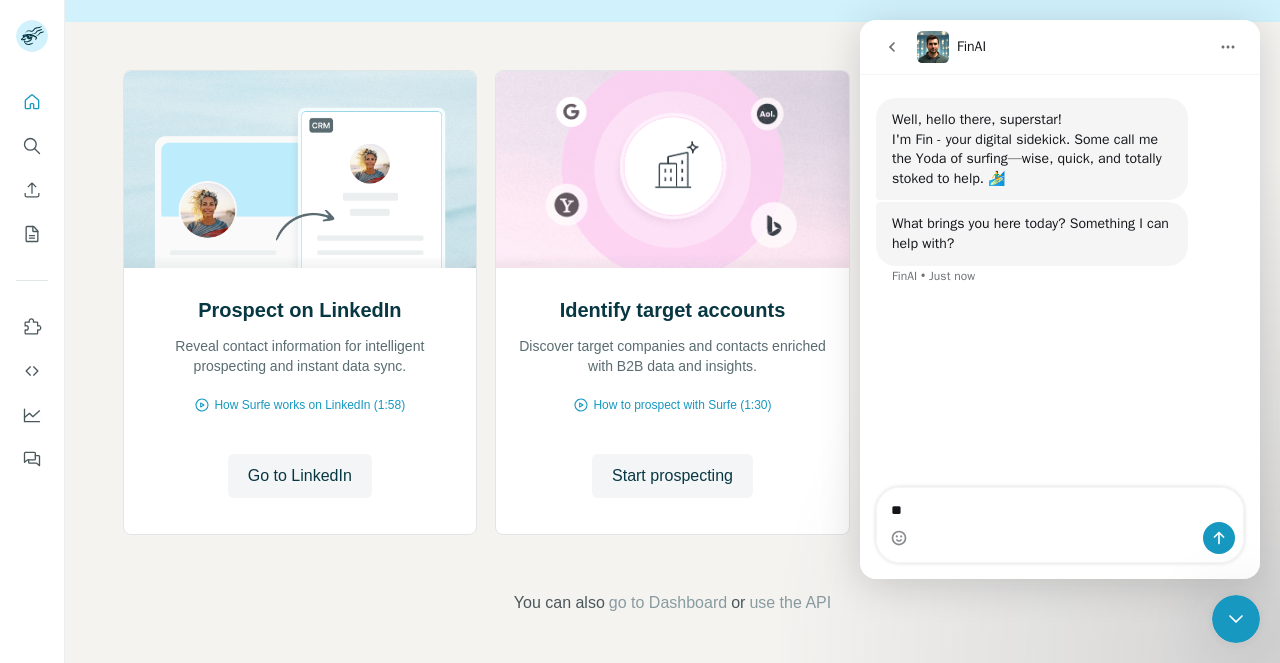 type on "*" 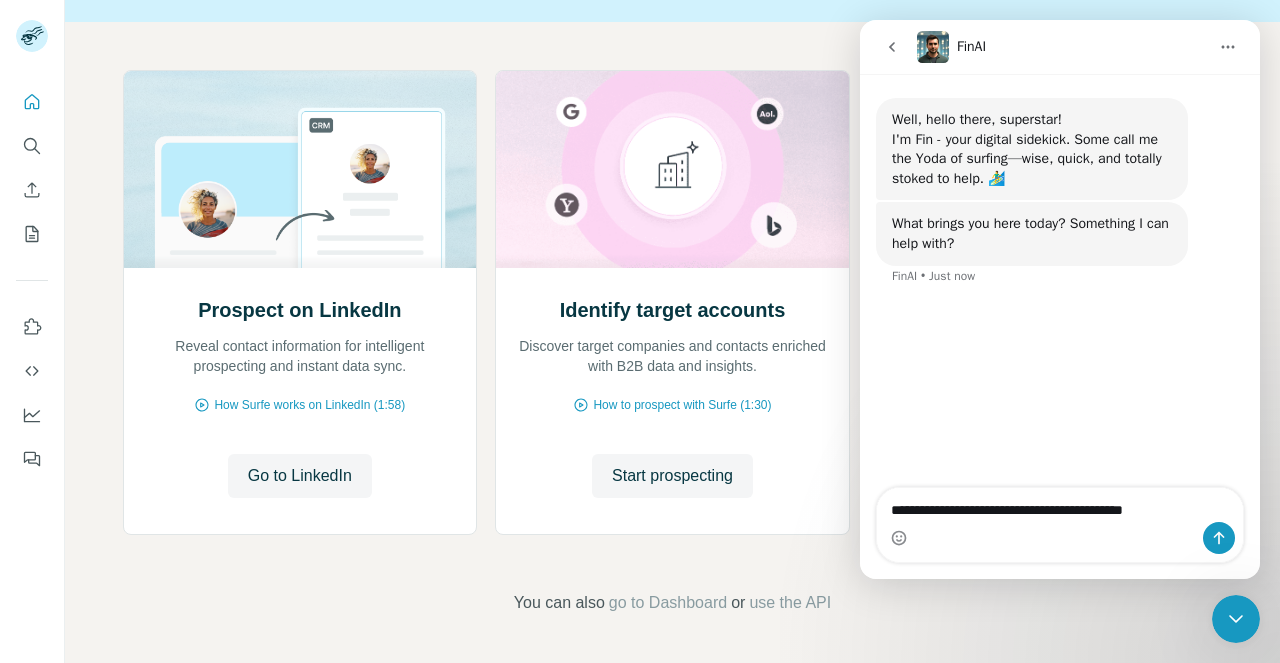 type on "**********" 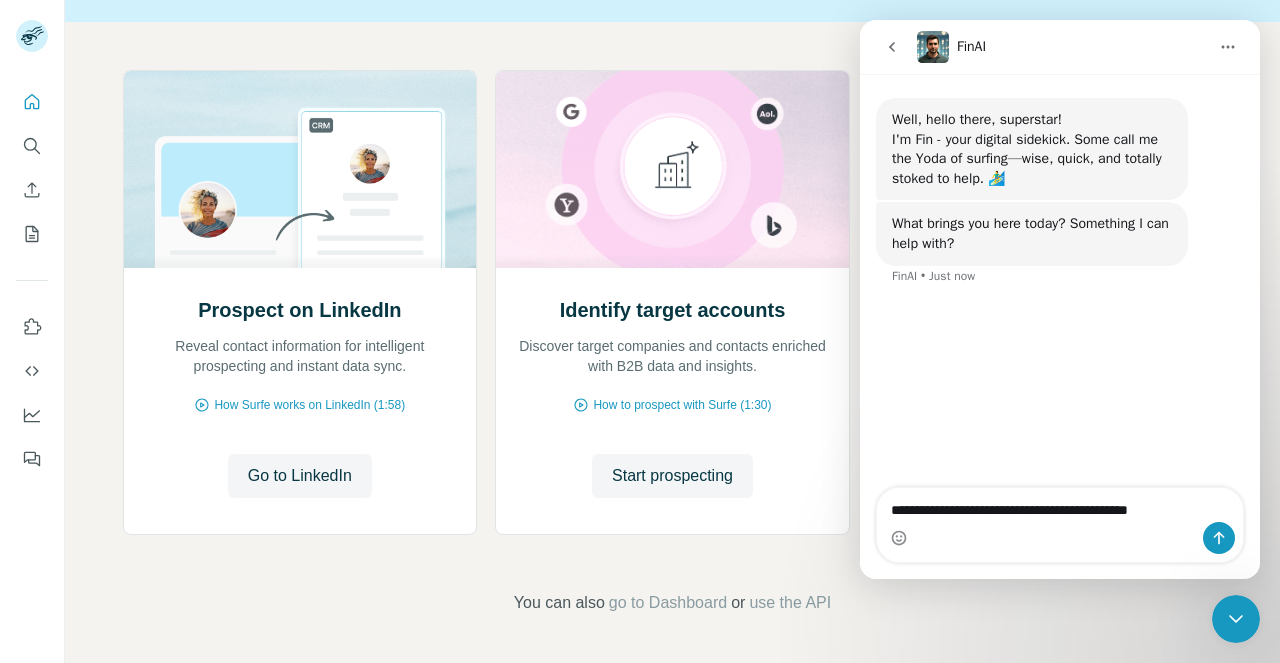 type 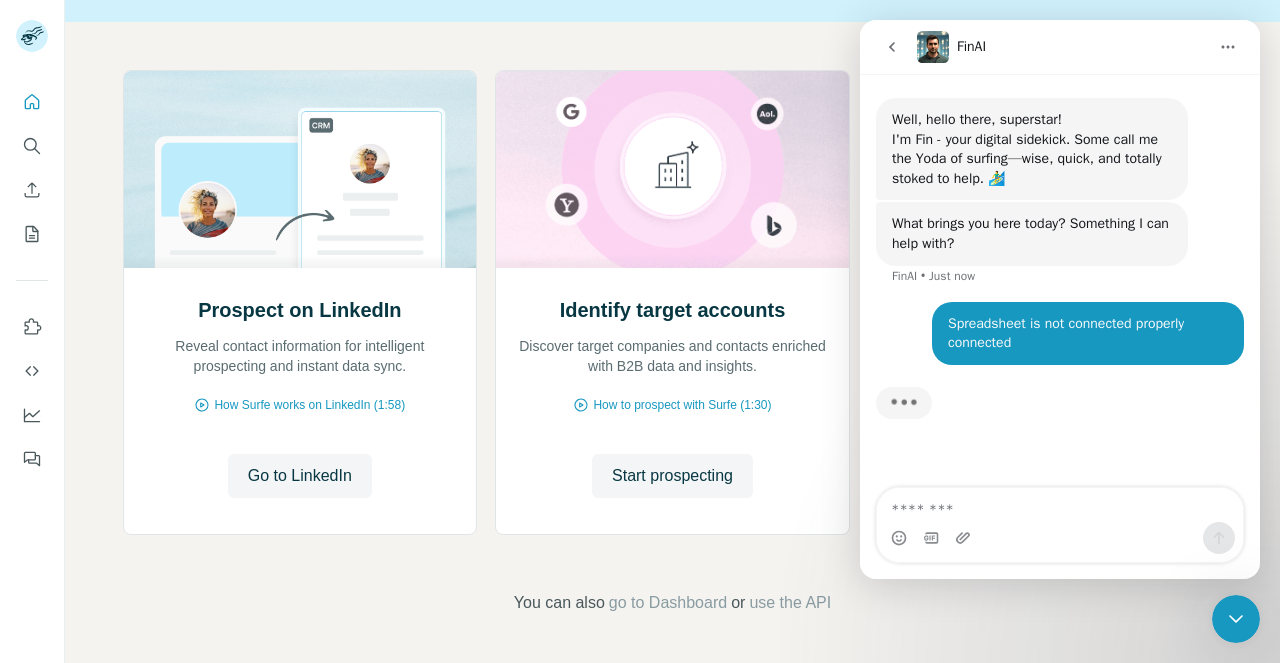 scroll, scrollTop: 2, scrollLeft: 0, axis: vertical 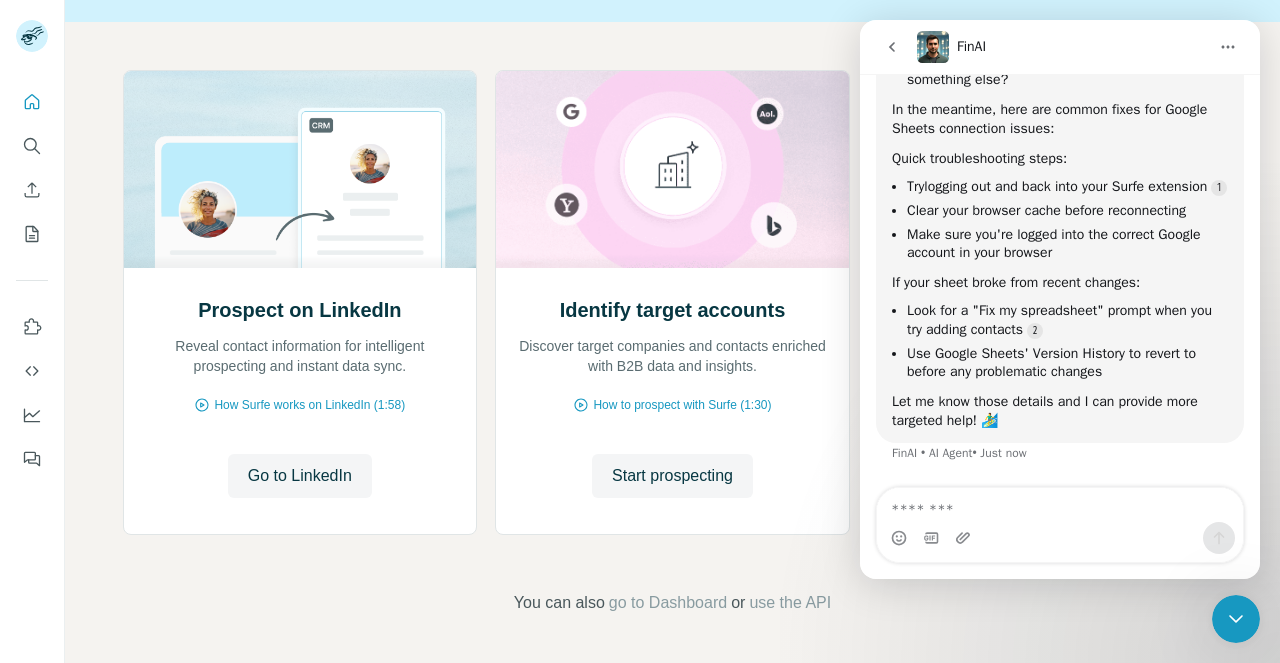 click at bounding box center [300, 169] 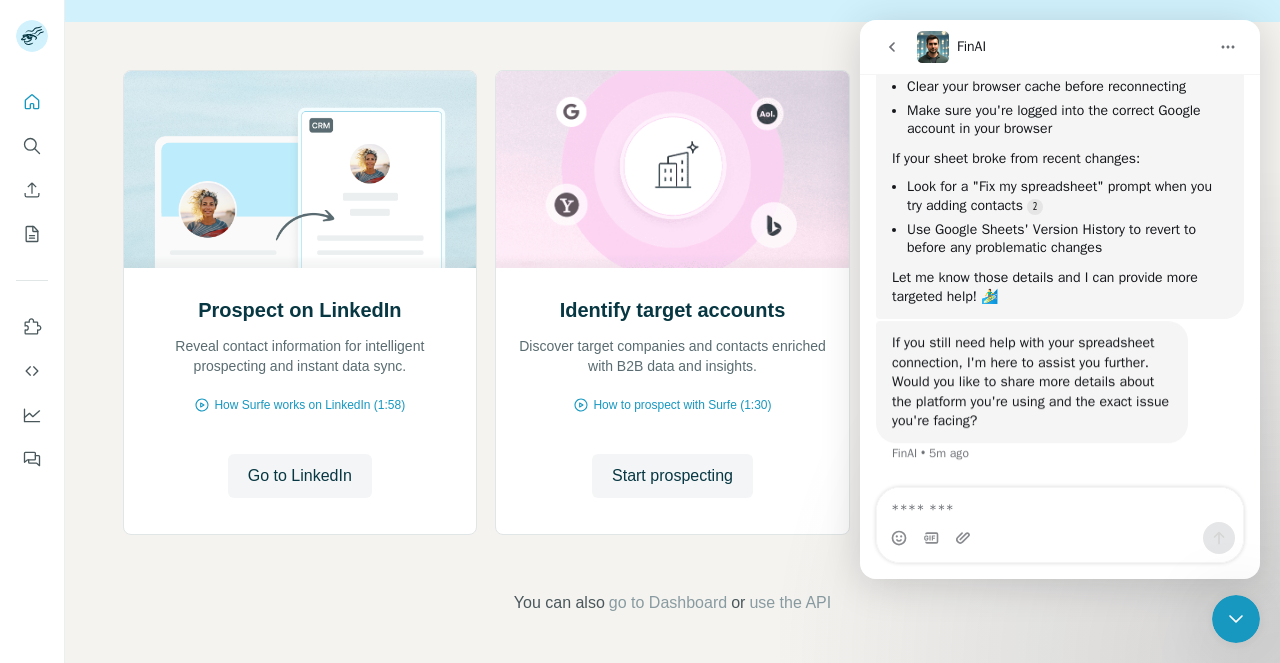 scroll, scrollTop: 588, scrollLeft: 0, axis: vertical 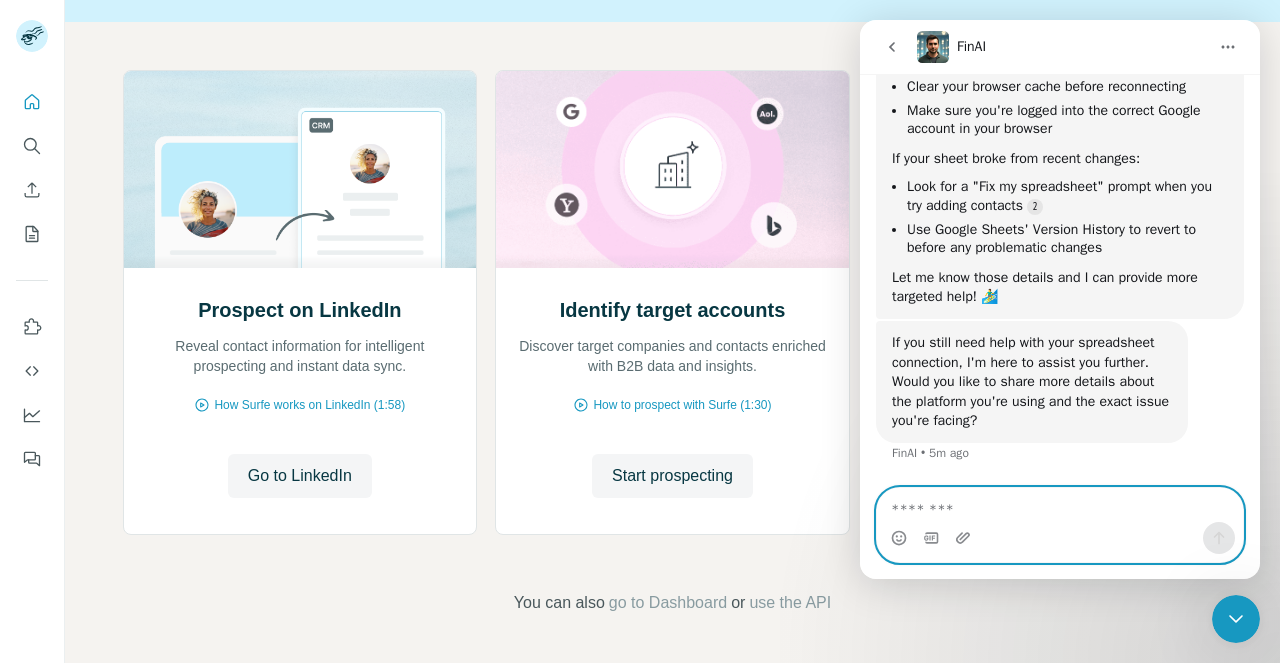 click at bounding box center [1060, 505] 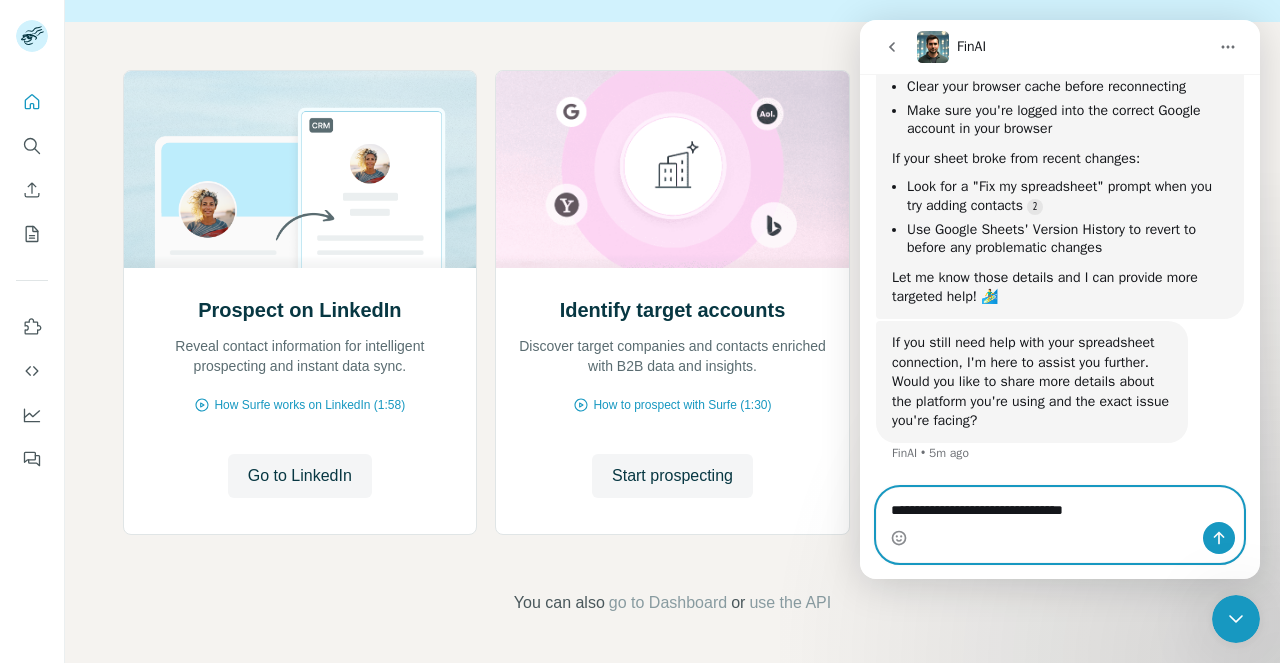 type on "**********" 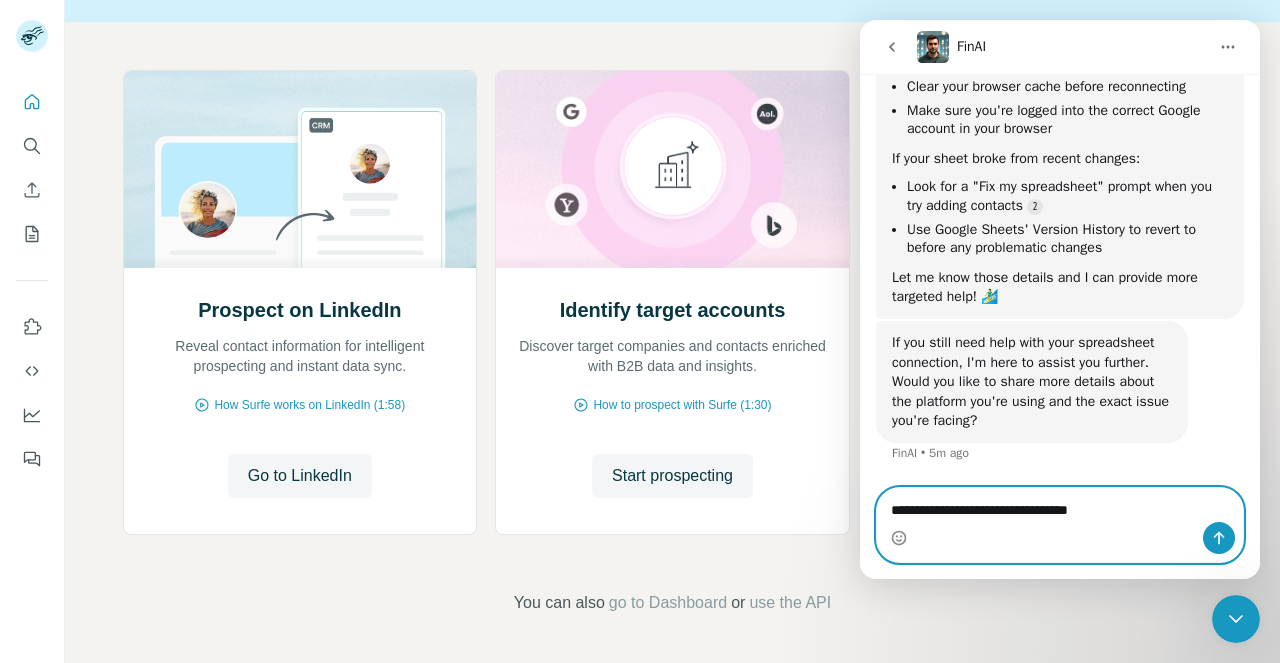 type 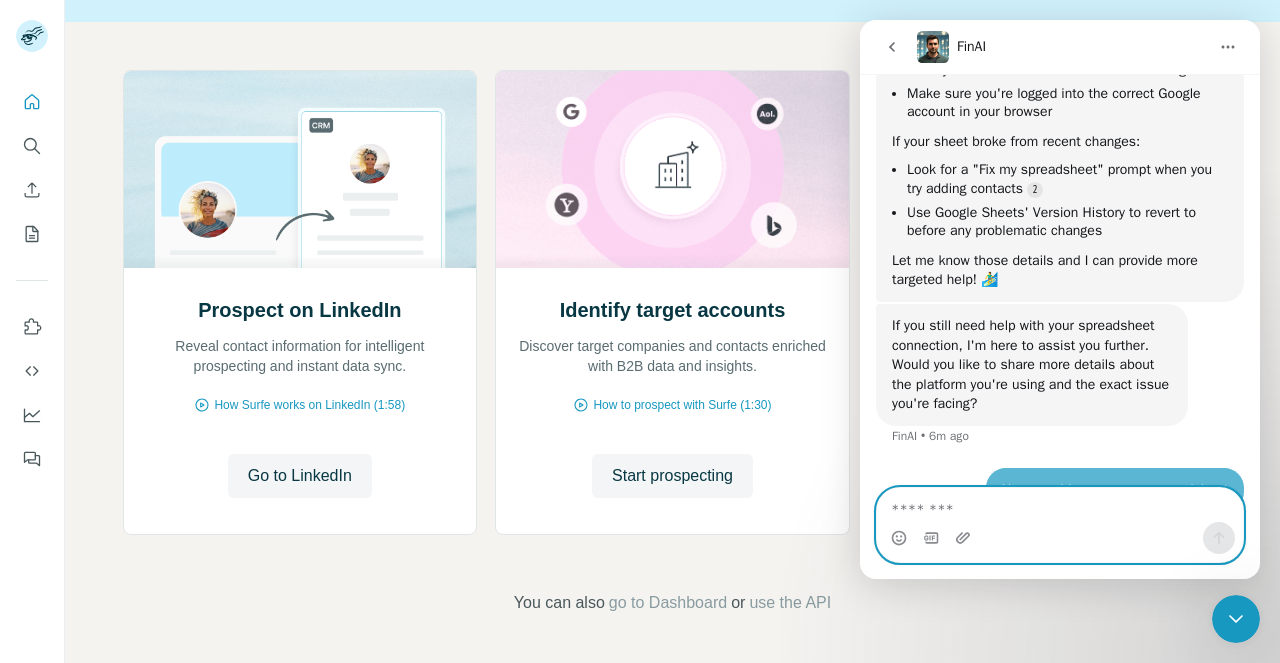 scroll, scrollTop: 648, scrollLeft: 0, axis: vertical 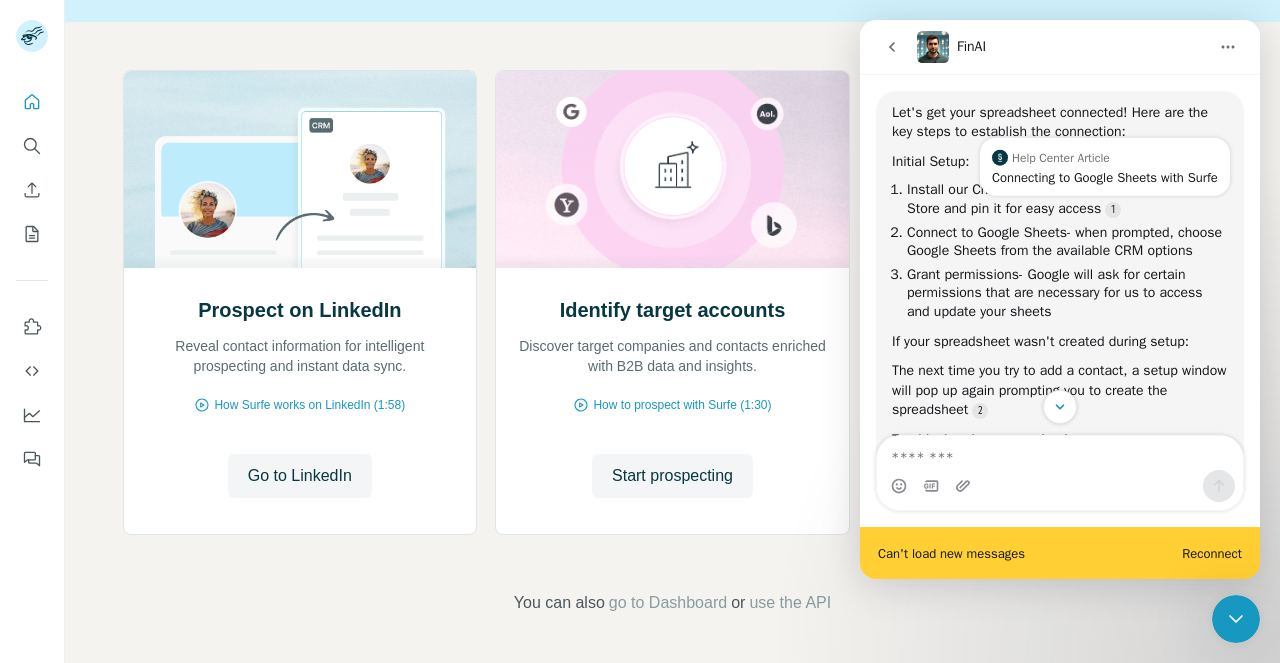 click at bounding box center [1113, 210] 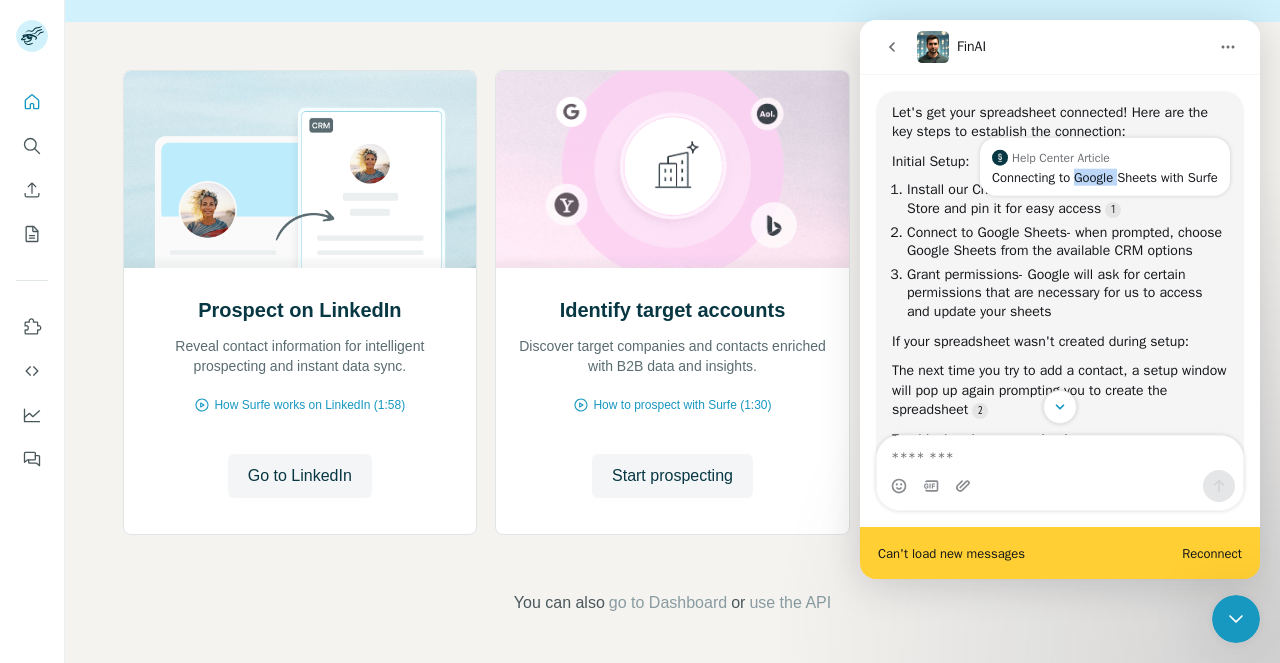 click on "Connecting to Google Sheets with Surfe" at bounding box center [1105, 176] 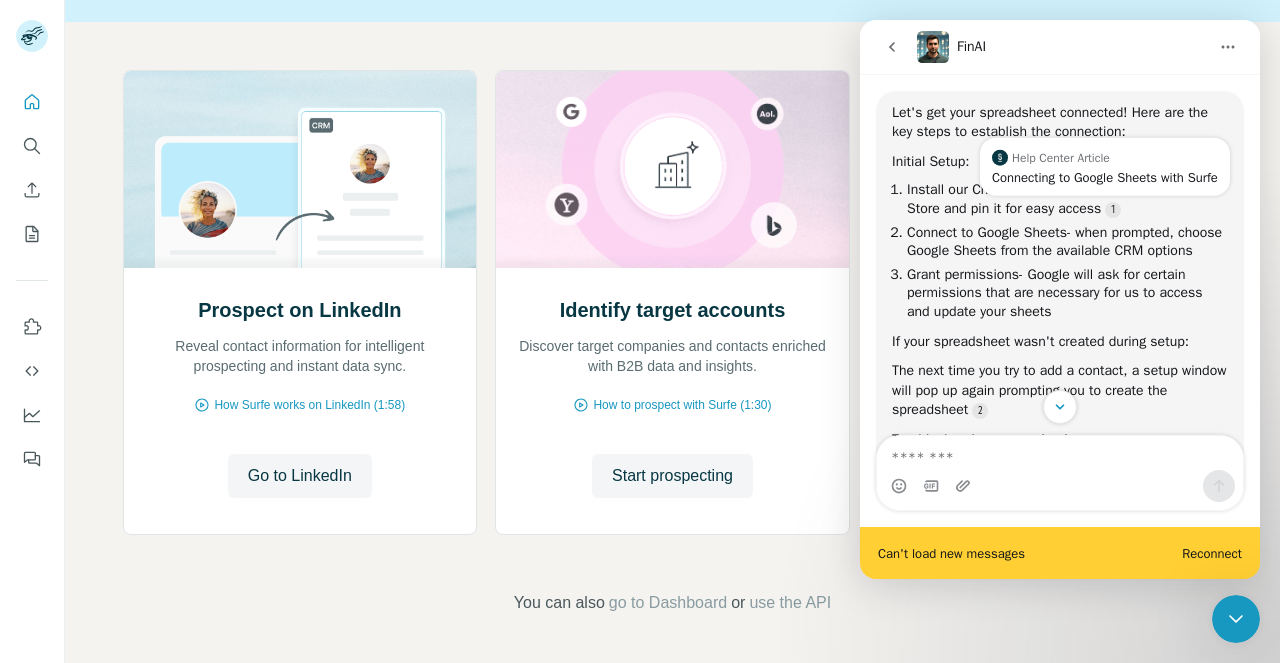 click on "Connecting to Google Sheets with Surfe" at bounding box center (1105, 176) 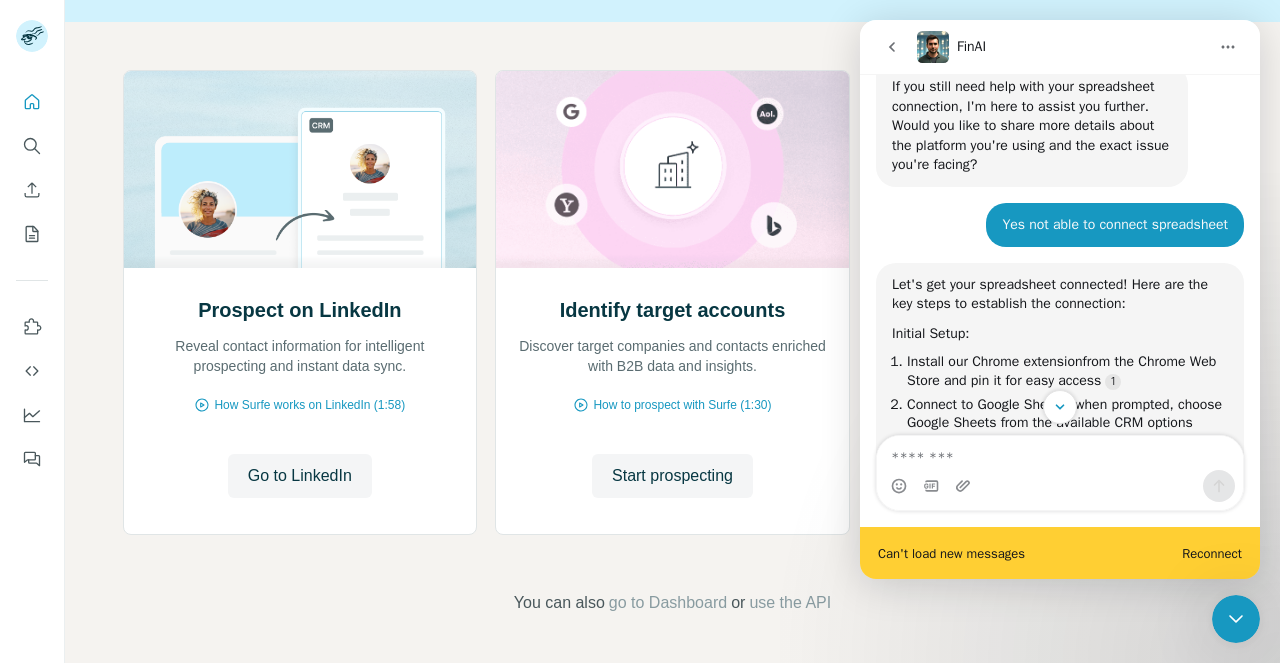 scroll, scrollTop: 826, scrollLeft: 0, axis: vertical 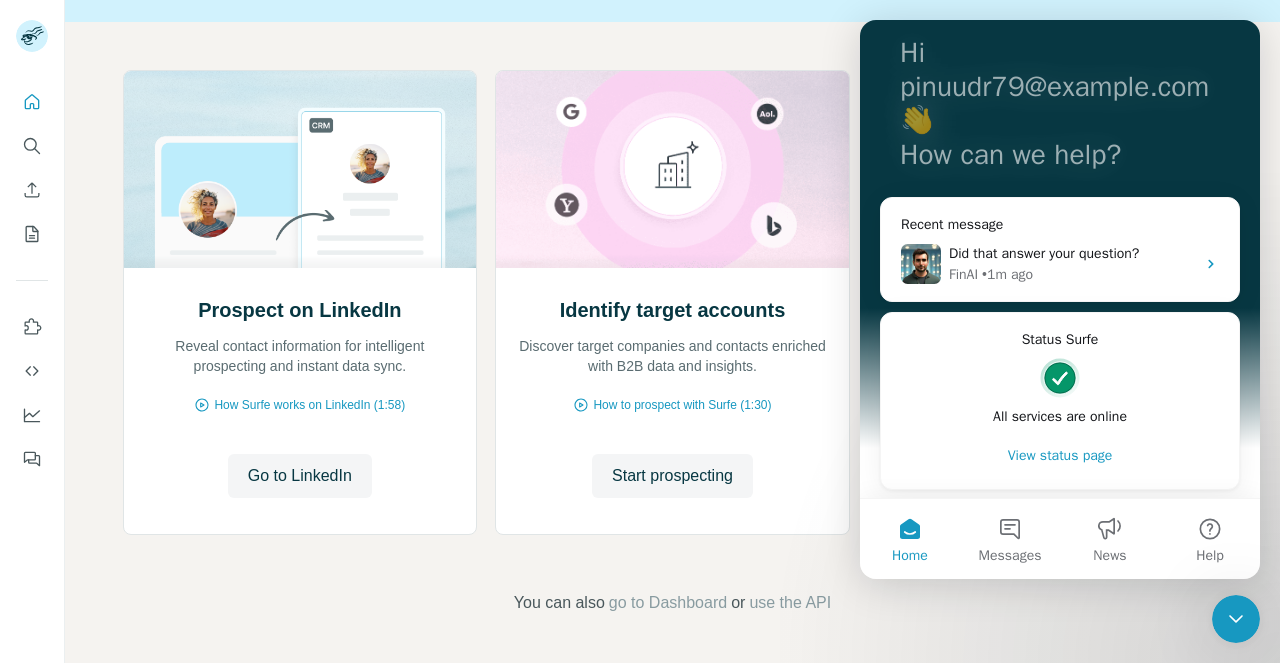 click on "View status page" at bounding box center (1060, 455) 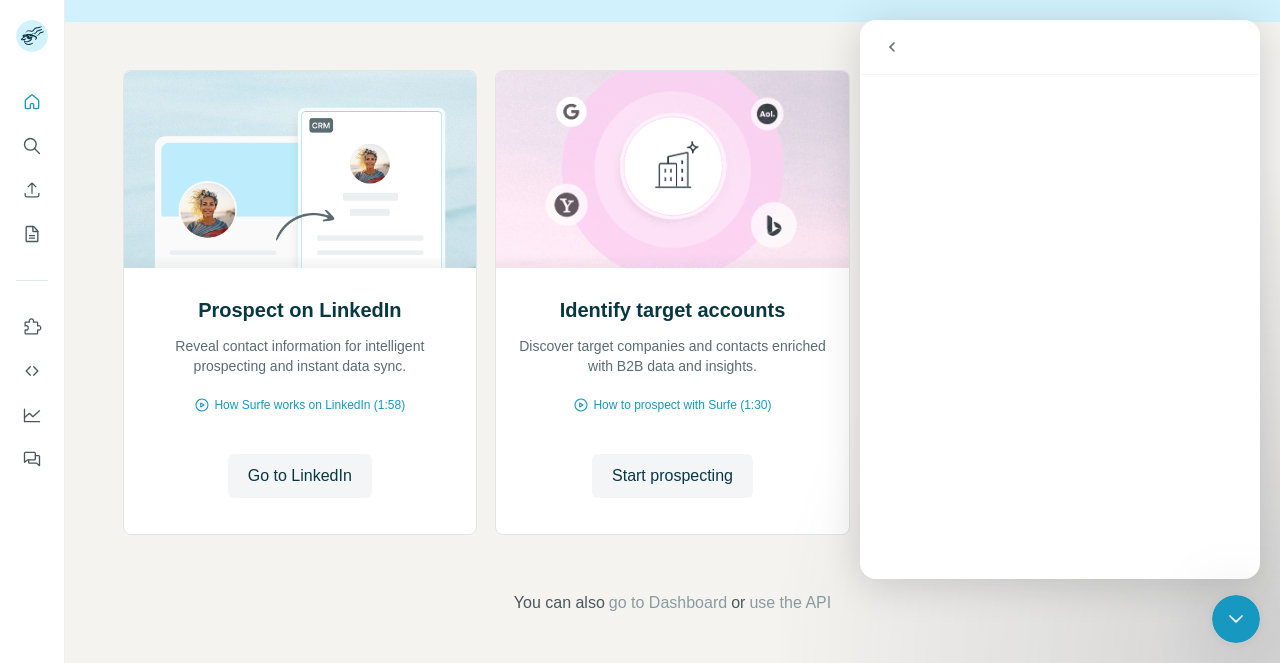 scroll, scrollTop: 46, scrollLeft: 0, axis: vertical 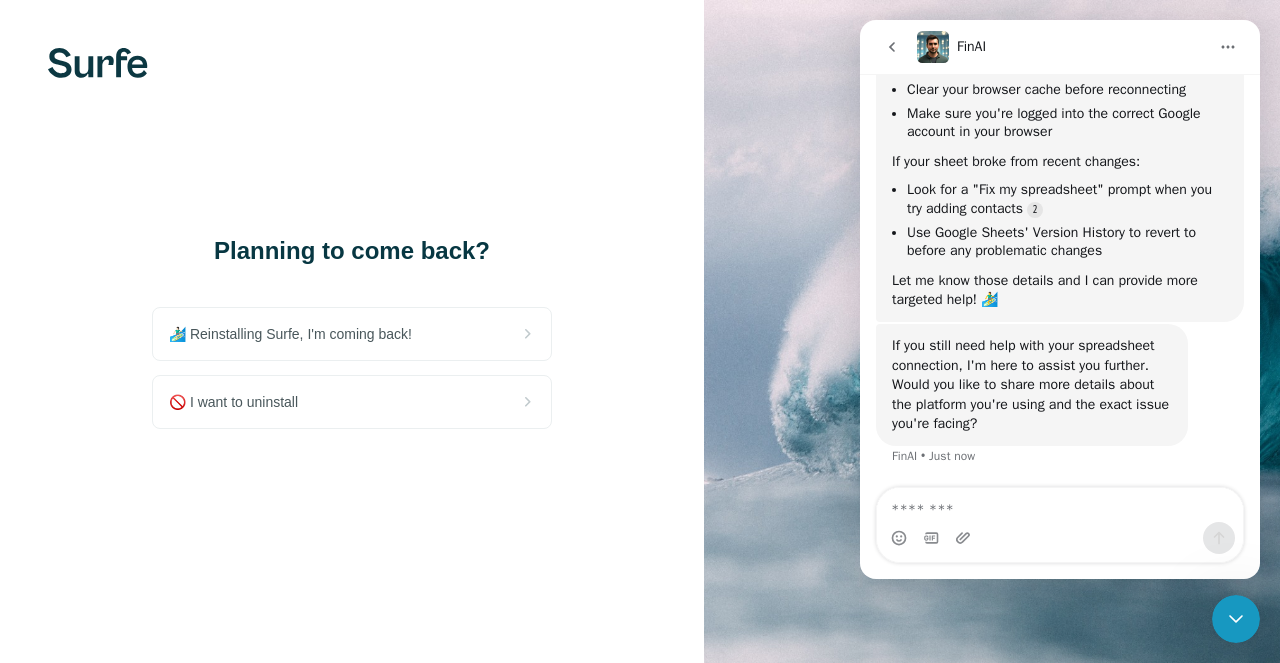 click on "🏄🏻‍♂️ Reinstalling Surfe, I'm coming back!" at bounding box center [298, 334] 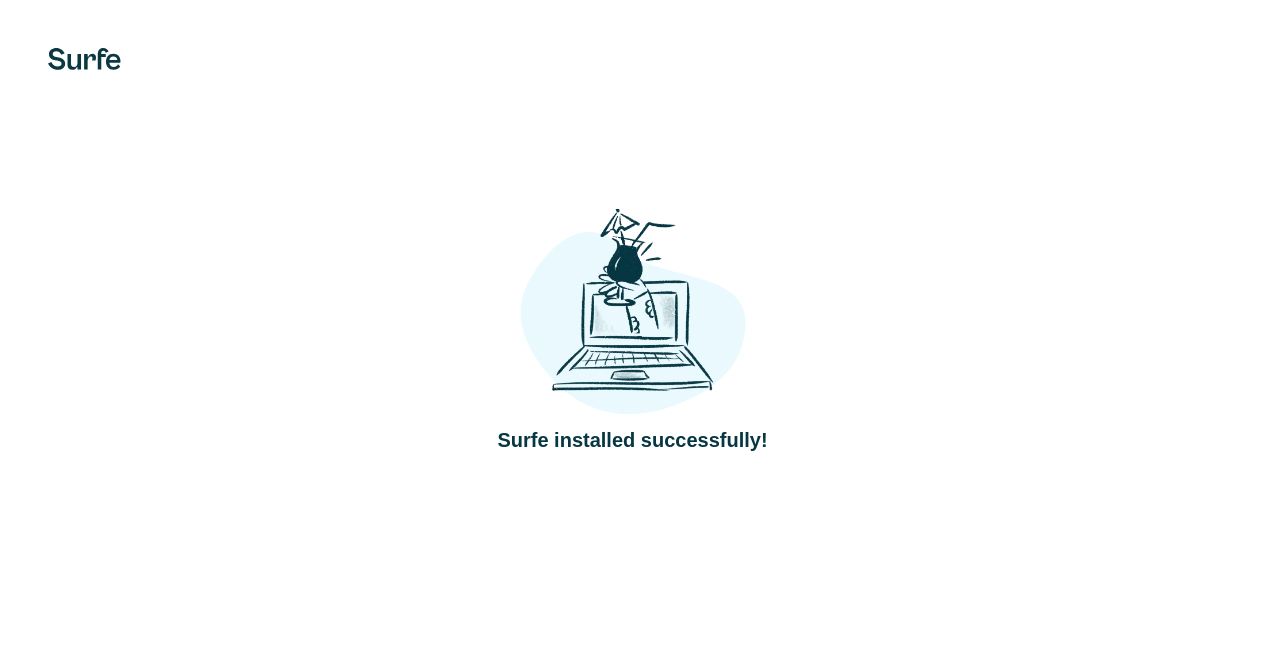 scroll, scrollTop: 0, scrollLeft: 0, axis: both 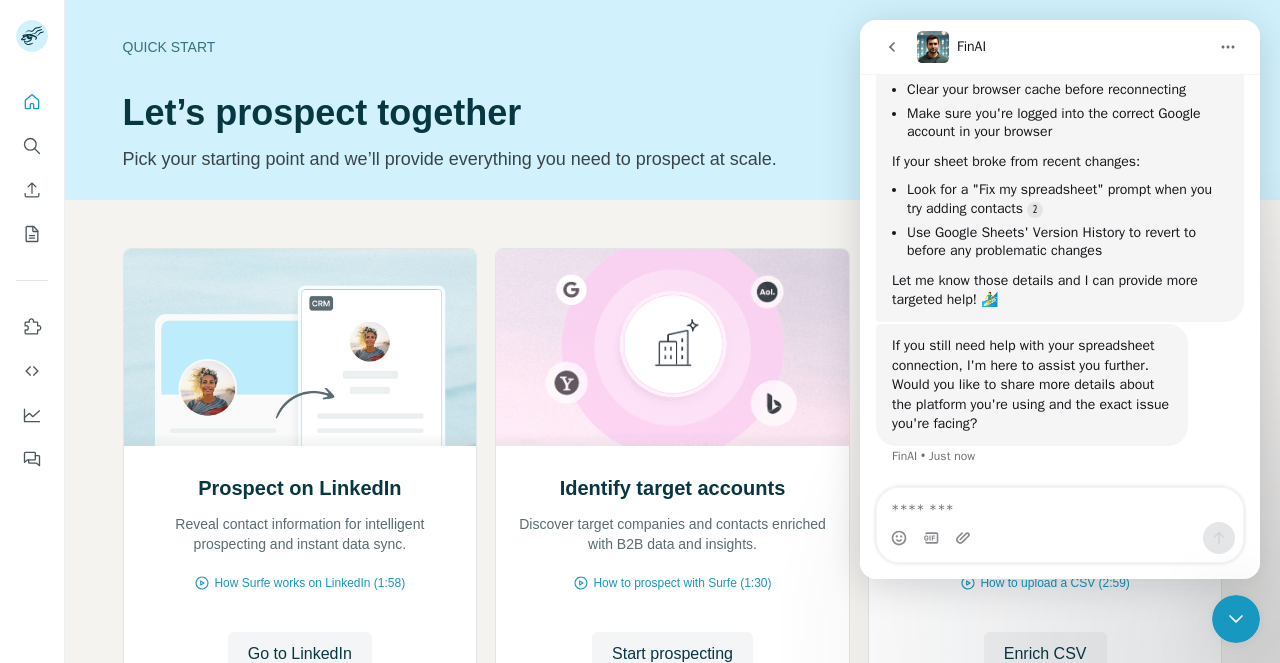 click 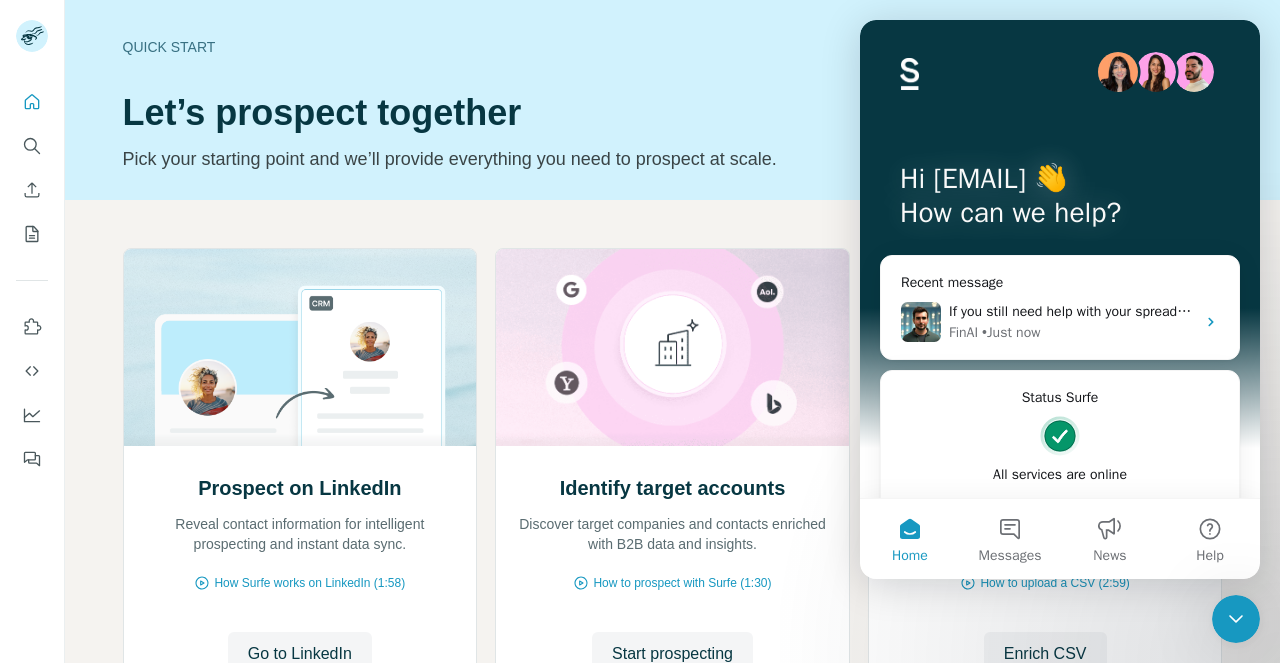 scroll, scrollTop: 0, scrollLeft: 0, axis: both 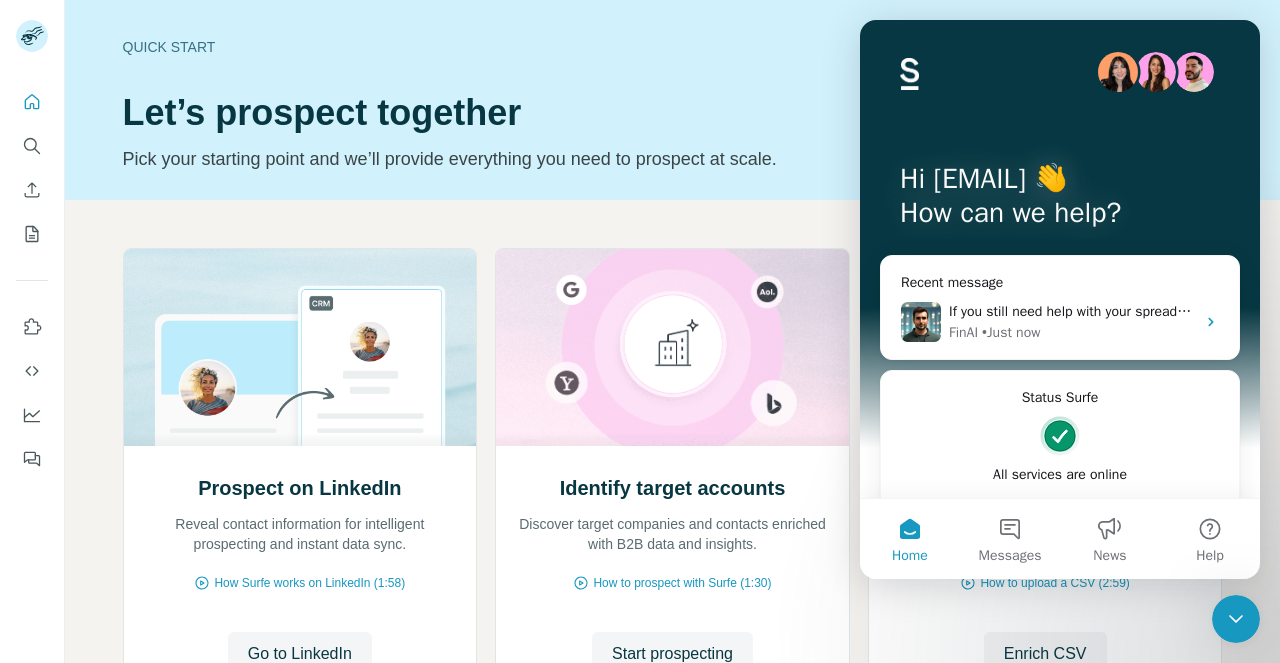 click on "Let’s prospect together" at bounding box center (524, 113) 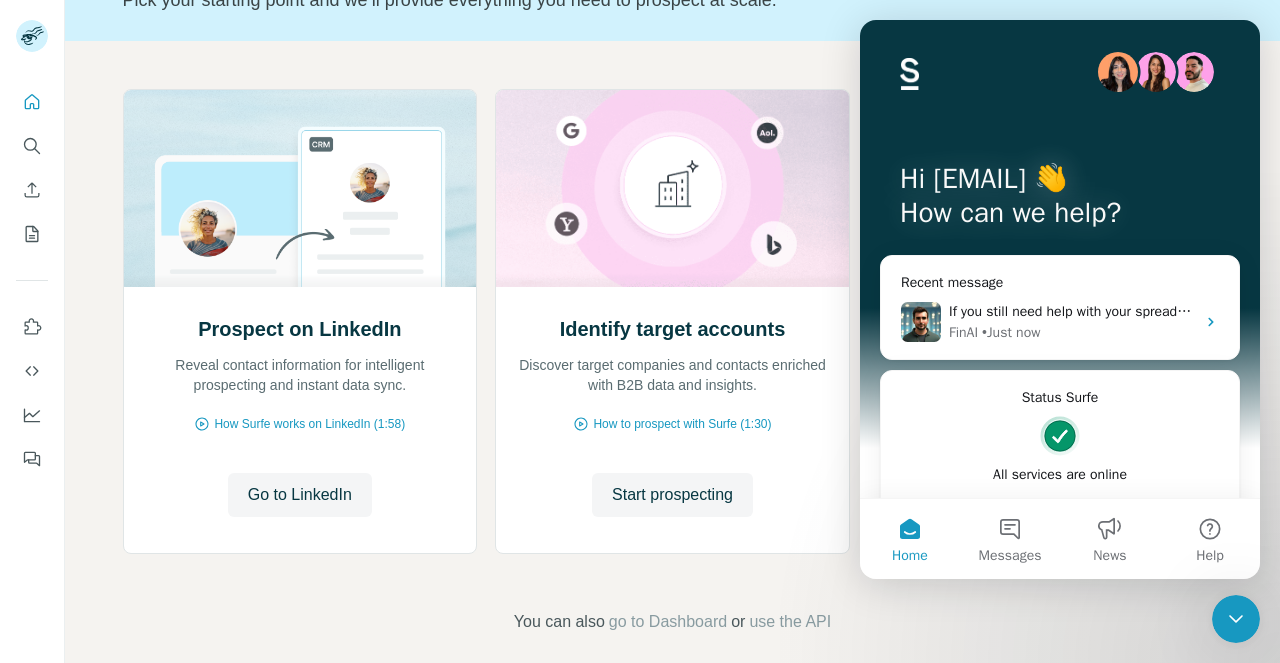 scroll, scrollTop: 178, scrollLeft: 0, axis: vertical 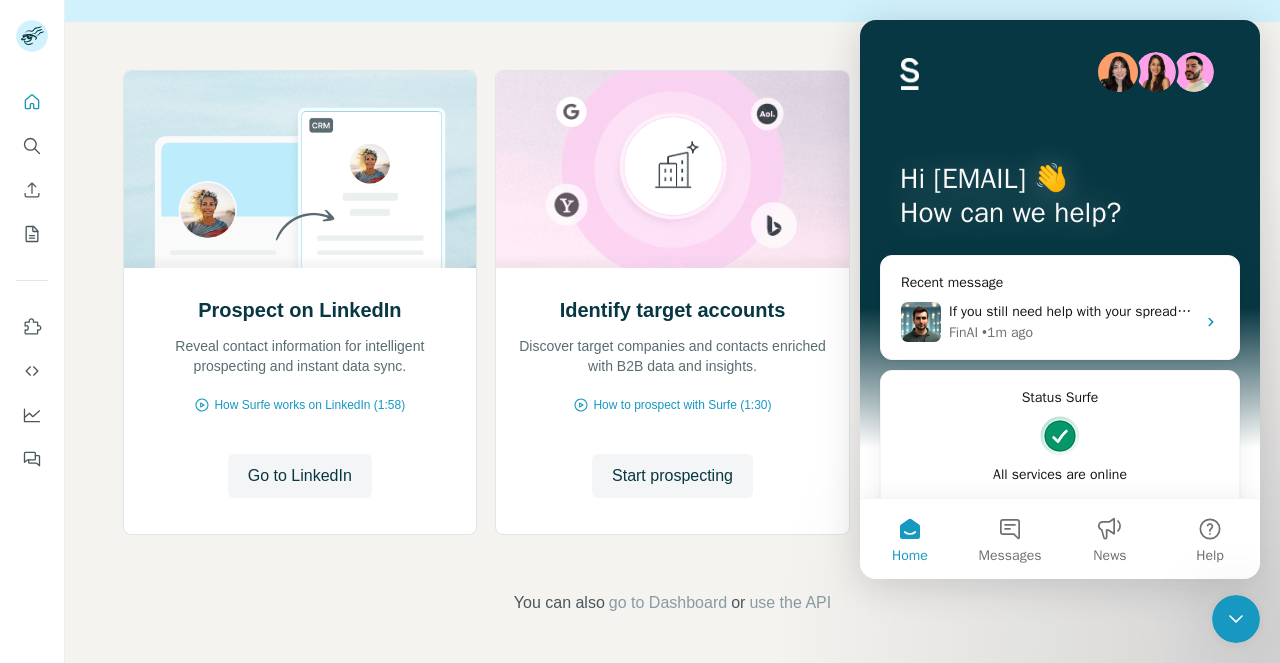 click on "go to Dashboard" at bounding box center (668, 603) 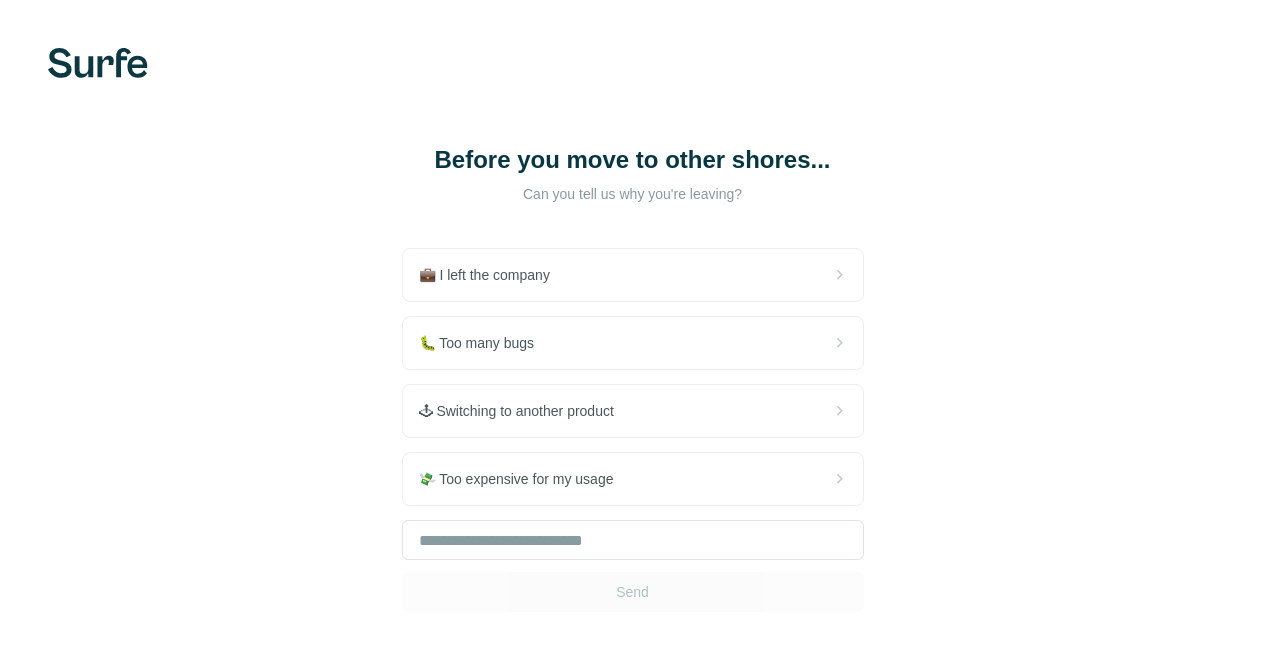 scroll, scrollTop: 0, scrollLeft: 0, axis: both 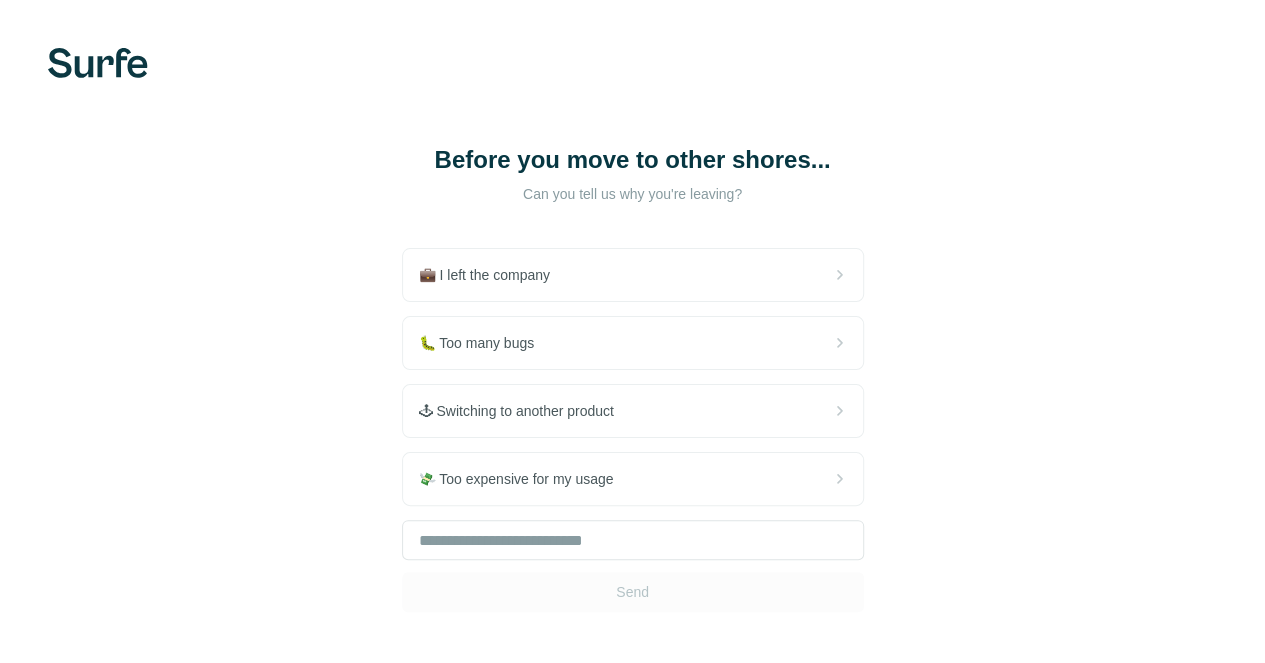 click on "🕹  Switching to another product" at bounding box center (633, 411) 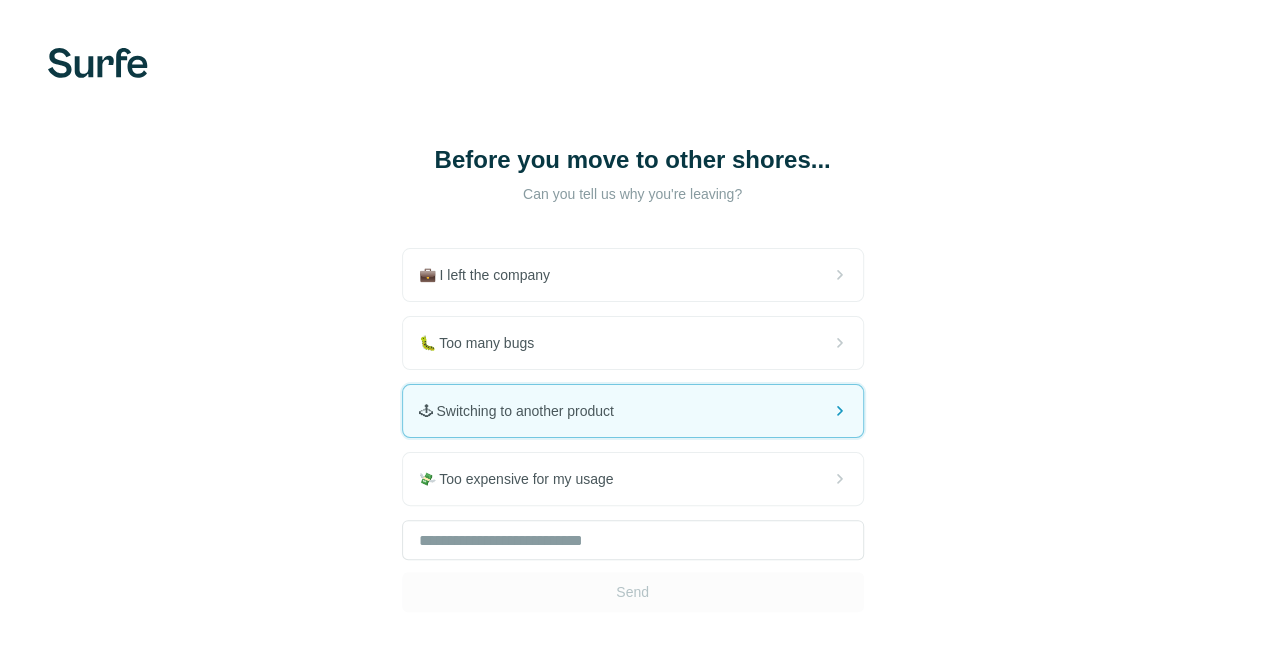 click on "🕹  Switching to another product" at bounding box center (633, 411) 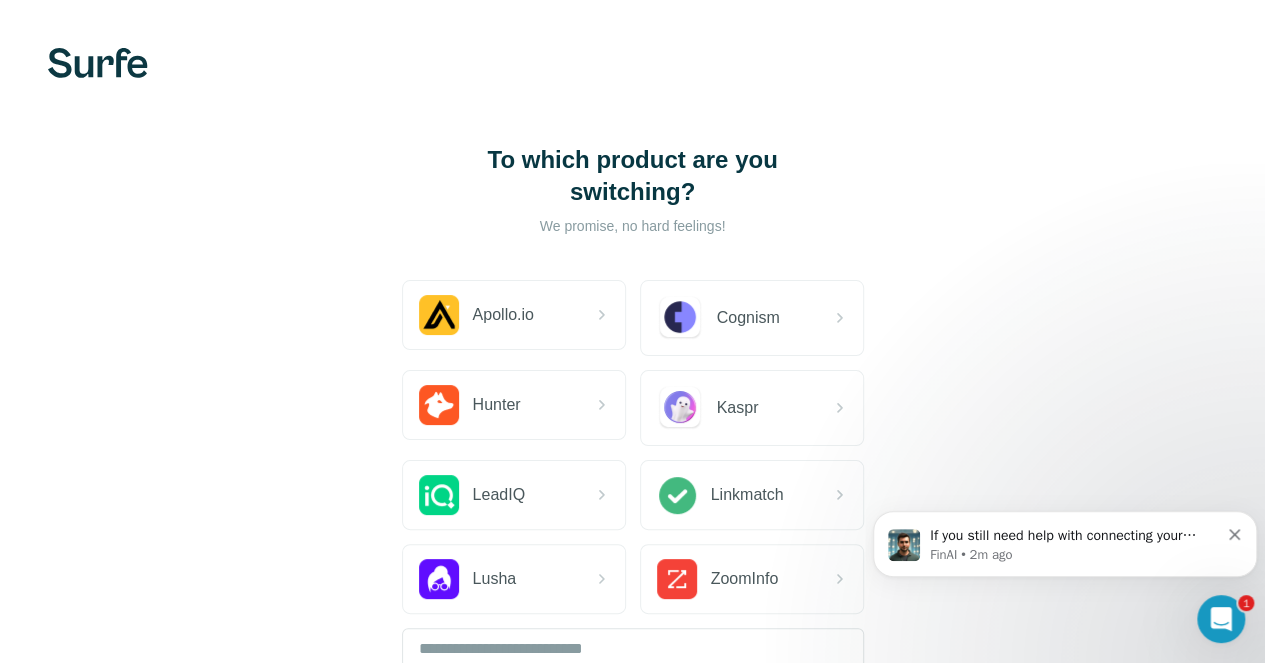scroll, scrollTop: 0, scrollLeft: 0, axis: both 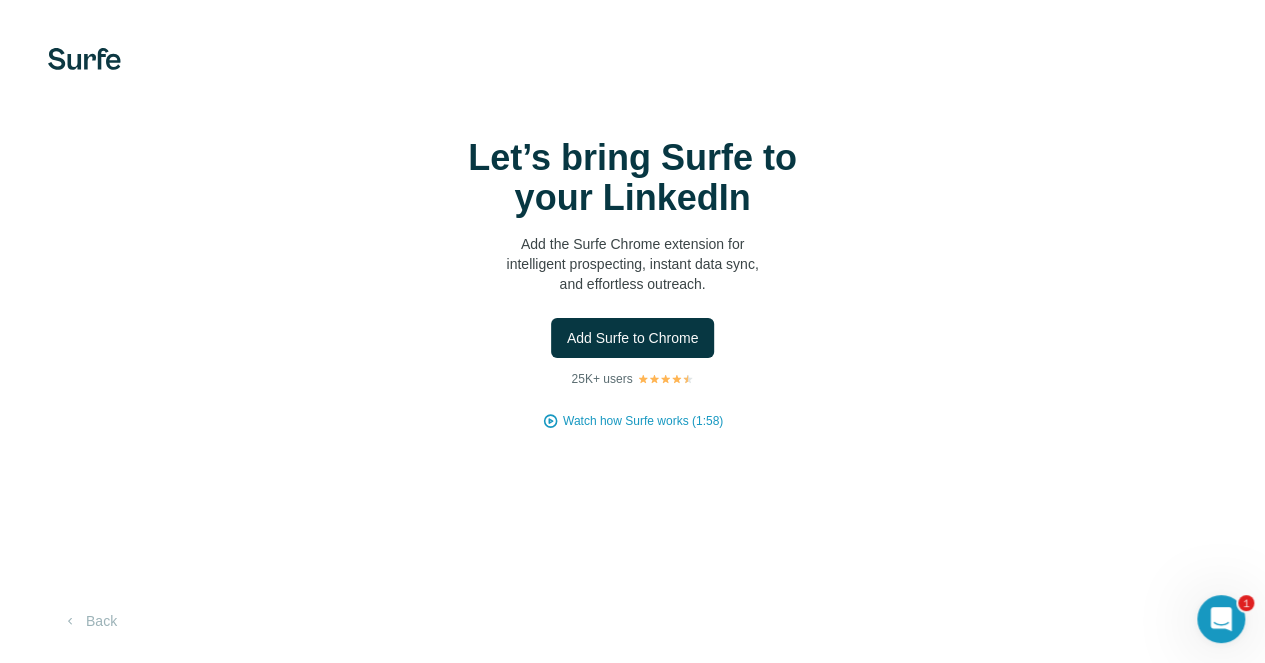 click at bounding box center (0, 0) 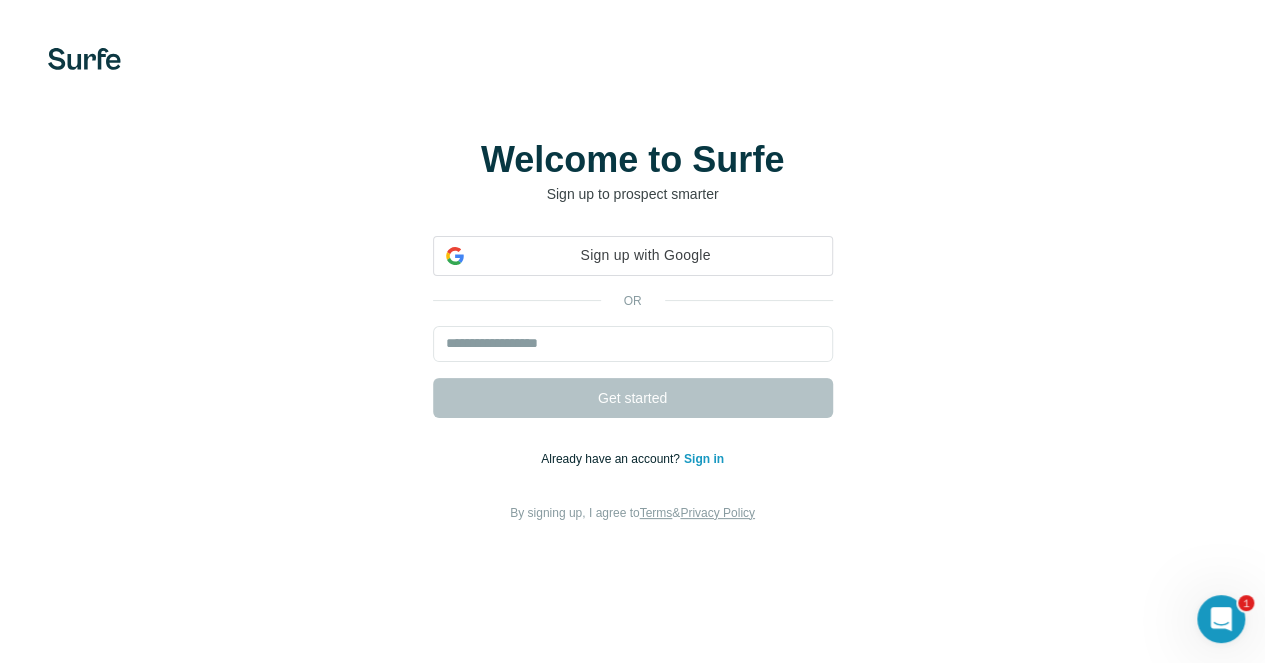 scroll, scrollTop: 0, scrollLeft: 0, axis: both 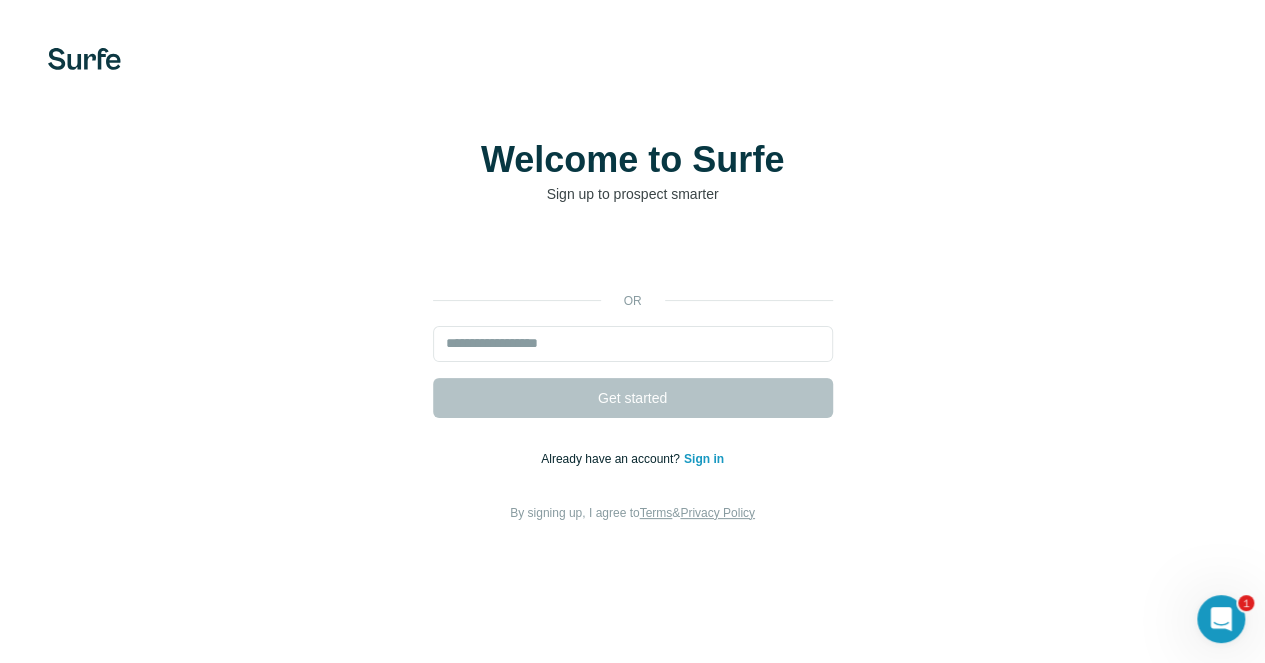 click on "Welcome to Surfe Sign up to prospect smarter or Get started Already have an account? Sign in By signing up, I agree to  Terms  &  Privacy Policy" at bounding box center (632, 331) 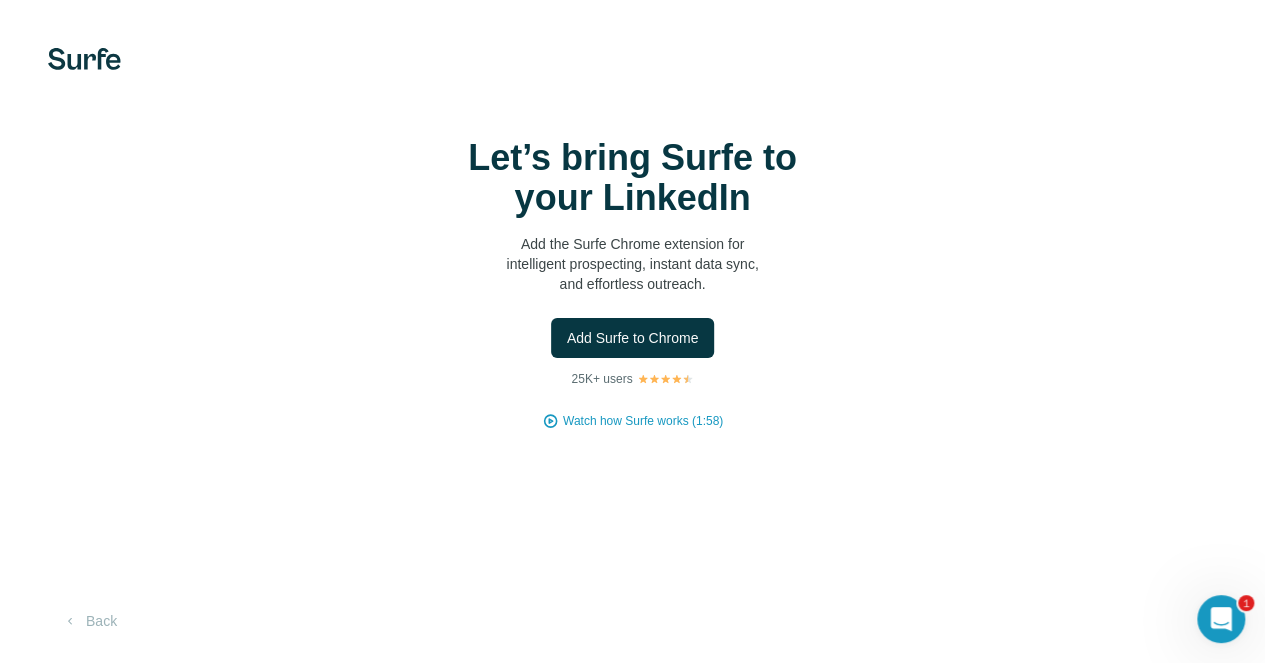 click on "Add Surfe to Chrome" at bounding box center (633, 338) 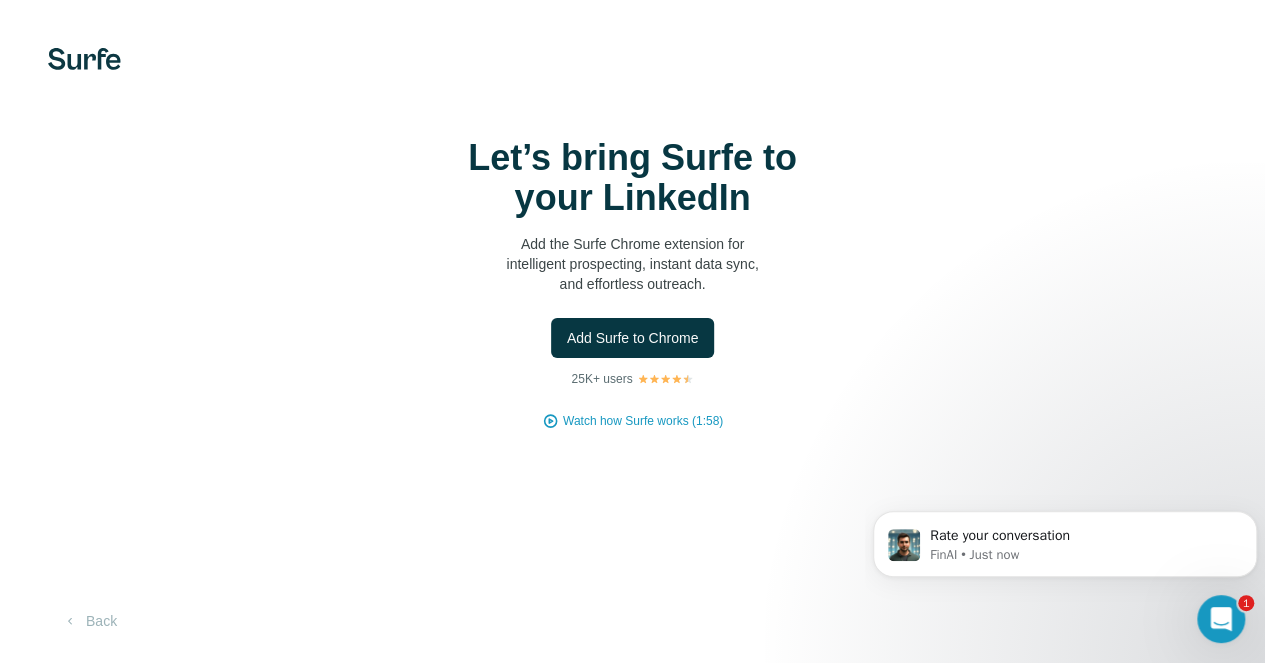 scroll, scrollTop: 0, scrollLeft: 0, axis: both 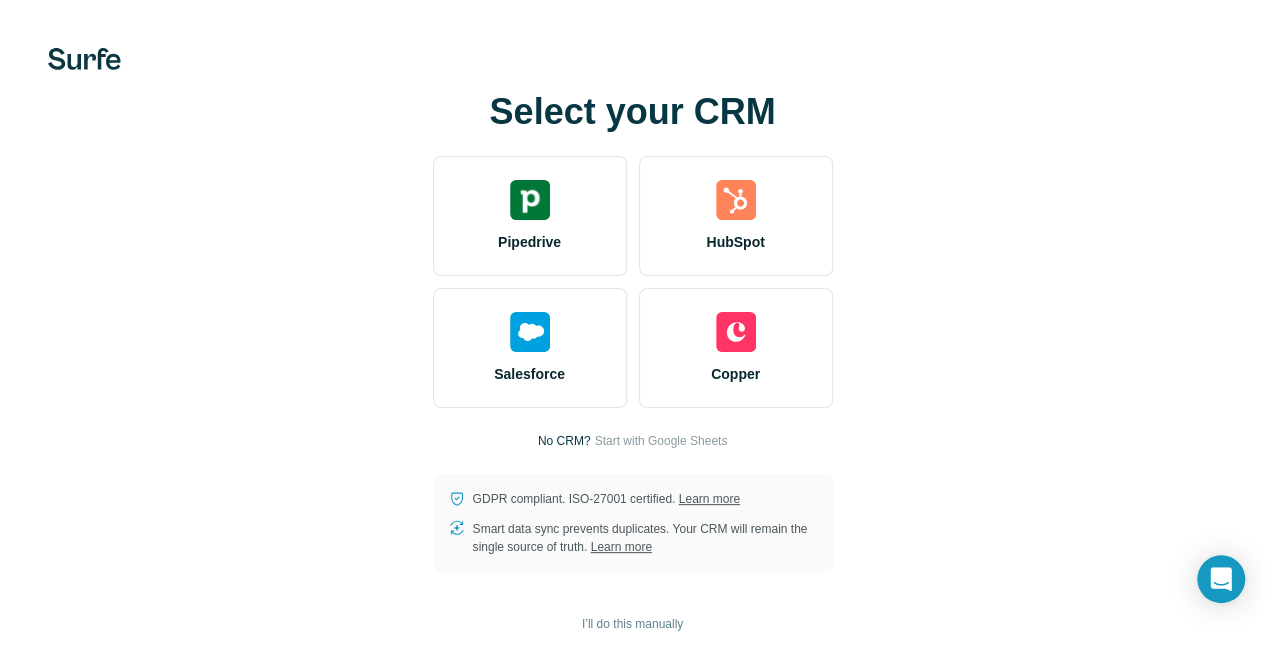click at bounding box center (0, 0) 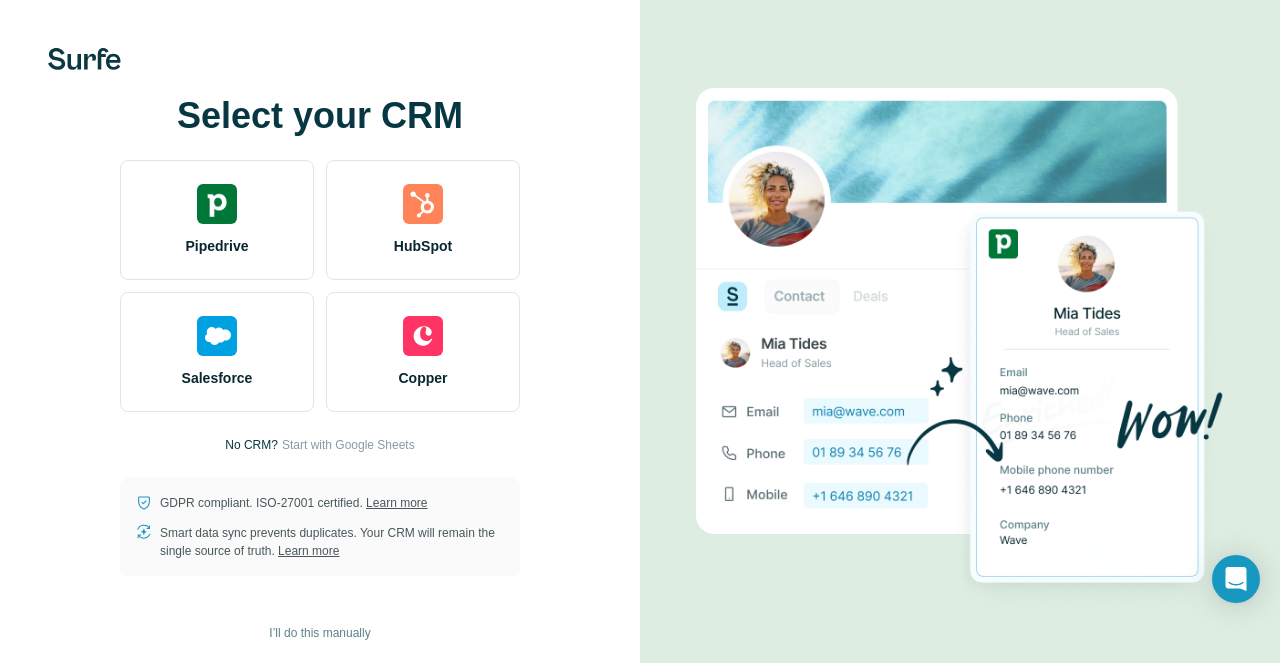 click at bounding box center (217, 204) 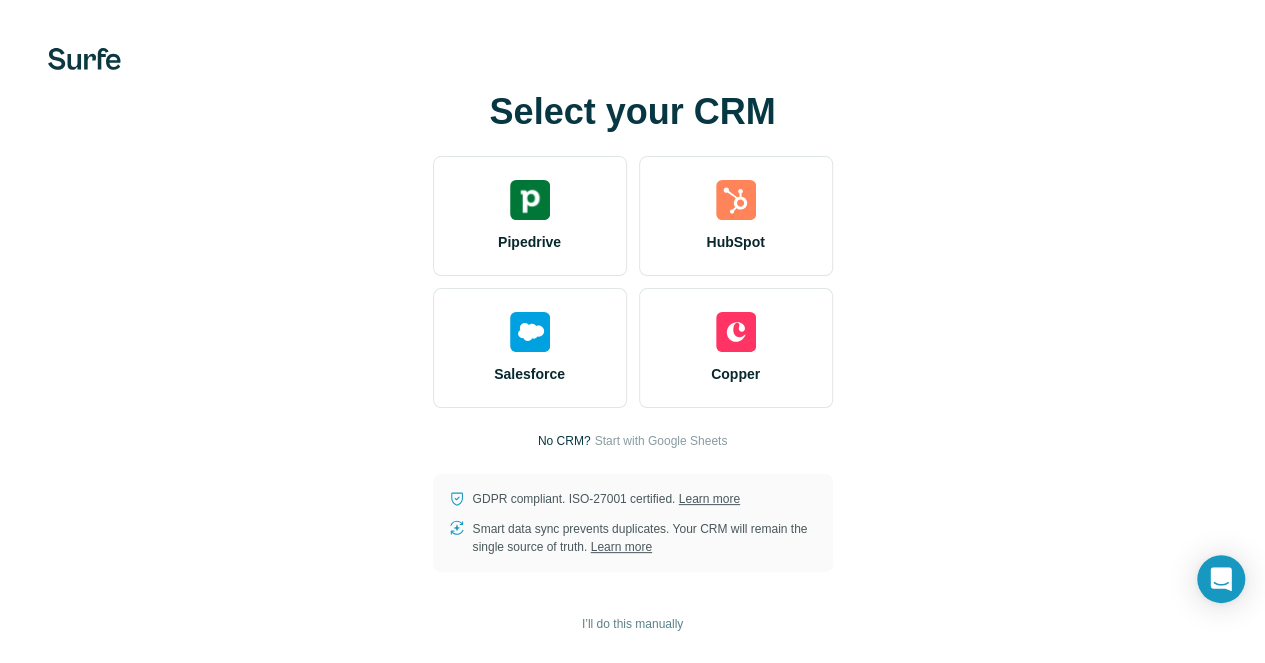 scroll, scrollTop: 0, scrollLeft: 0, axis: both 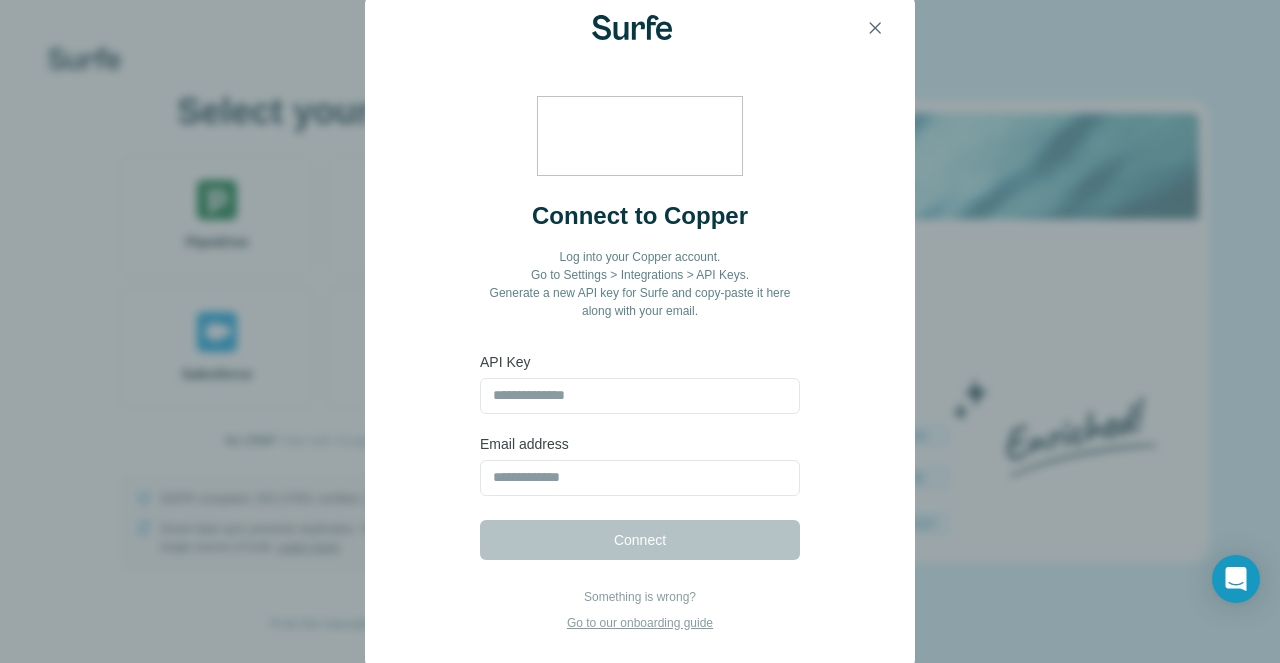 click 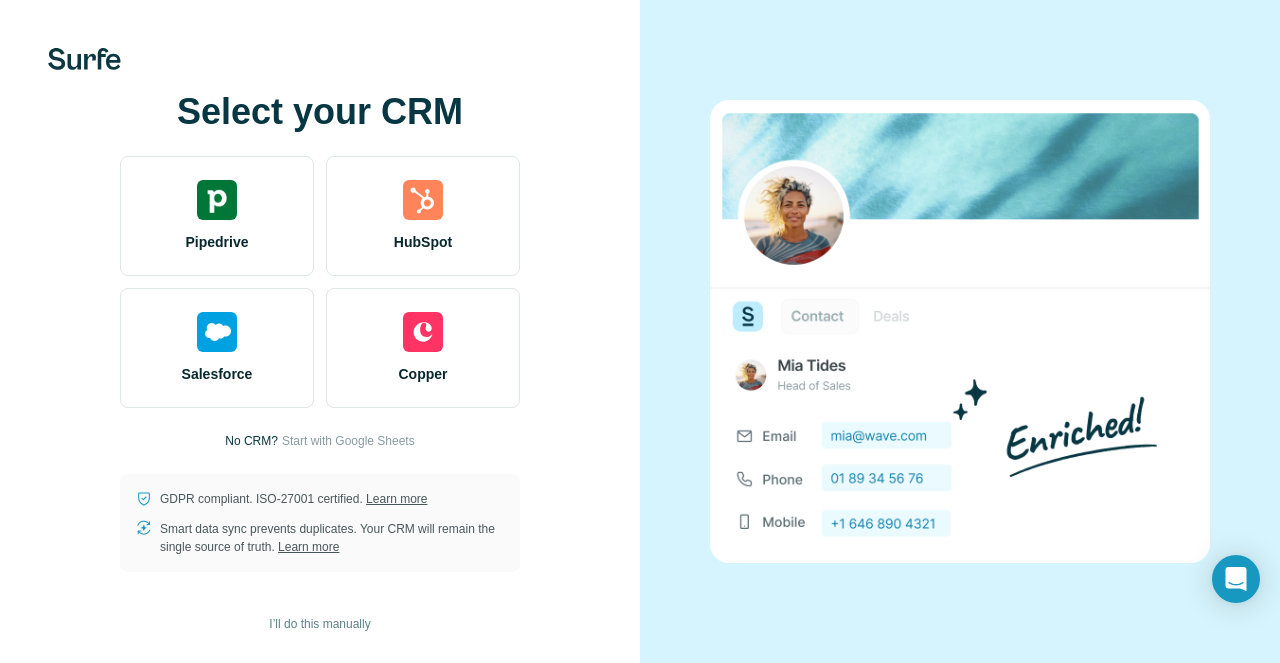 click on "Start with Google Sheets" at bounding box center (348, 441) 